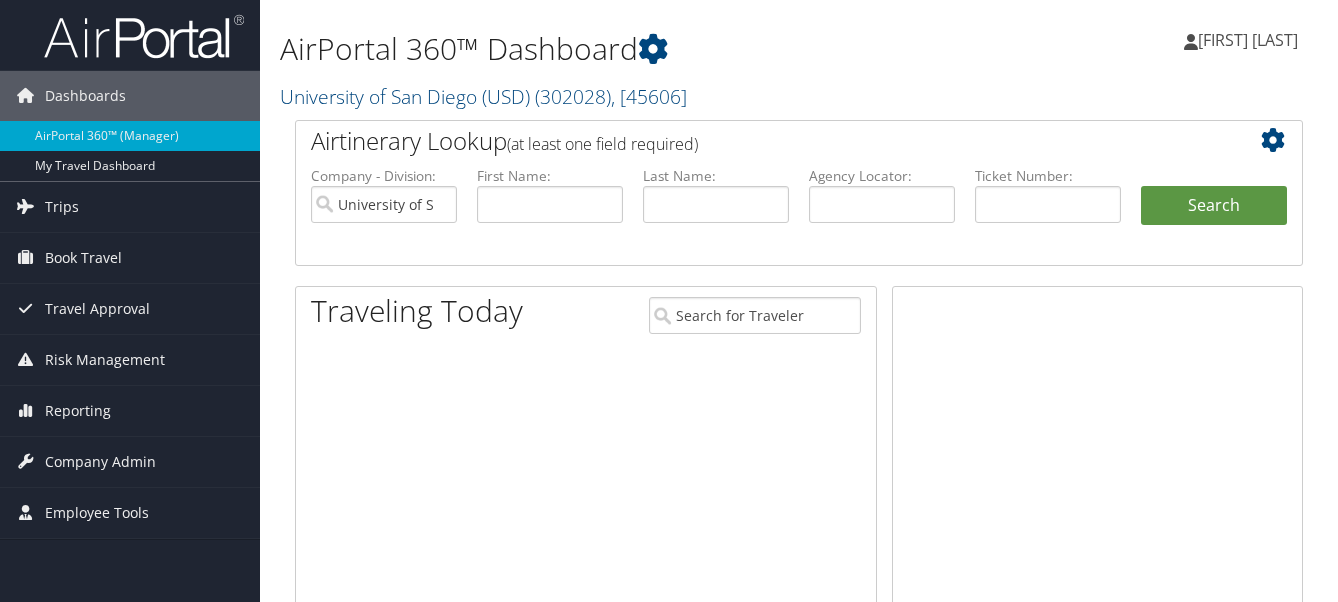 scroll, scrollTop: 0, scrollLeft: 0, axis: both 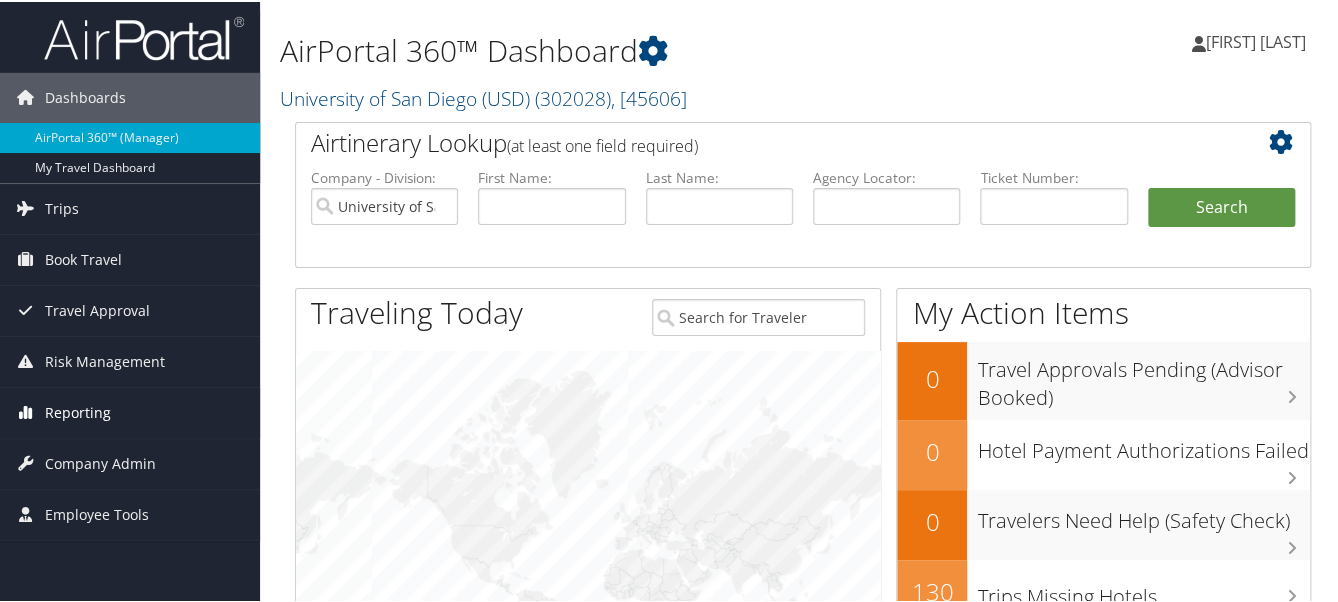 click on "Reporting" at bounding box center [78, 411] 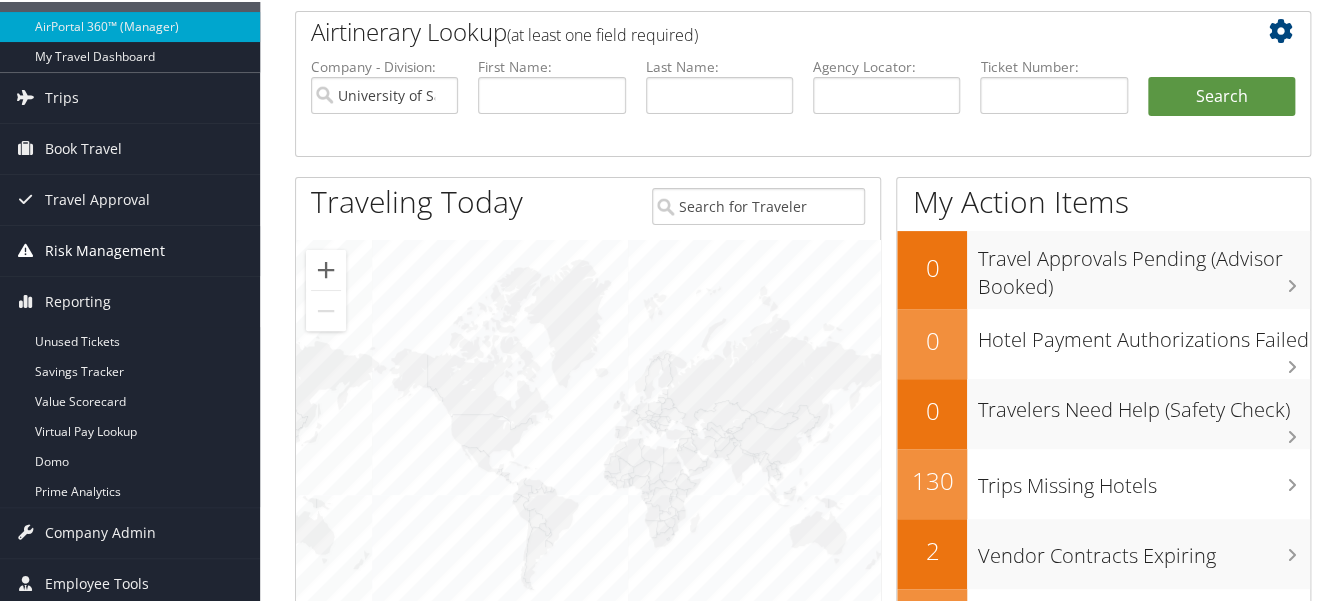 scroll, scrollTop: 150, scrollLeft: 0, axis: vertical 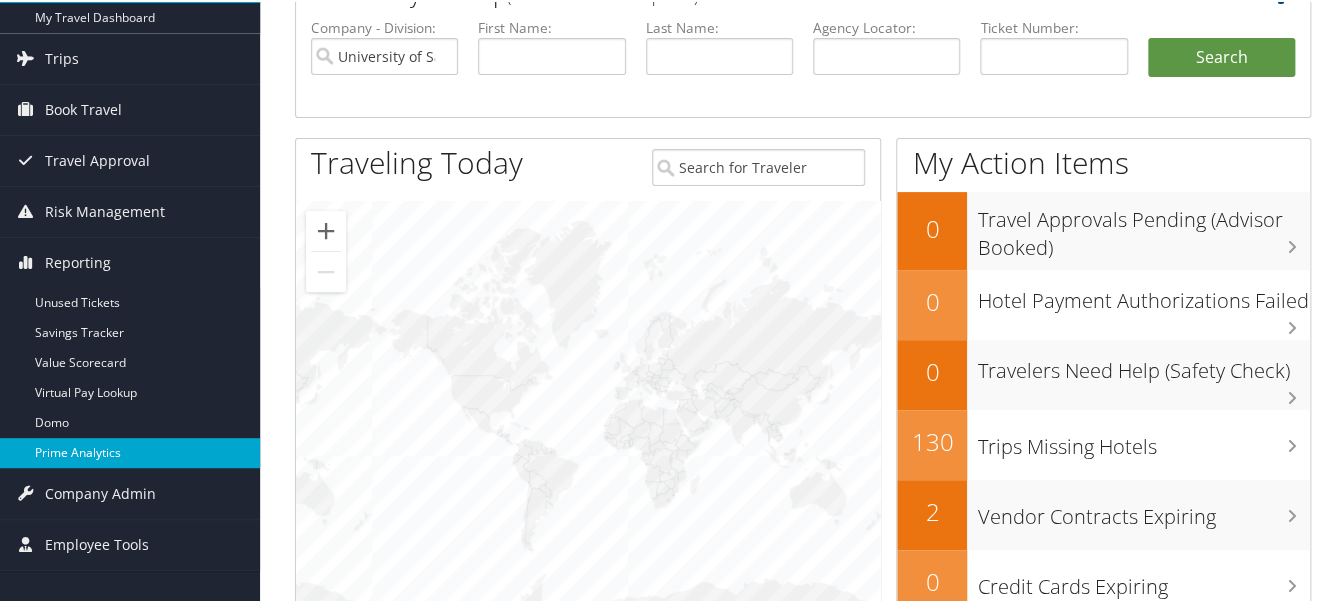 click on "Prime Analytics" at bounding box center (130, 451) 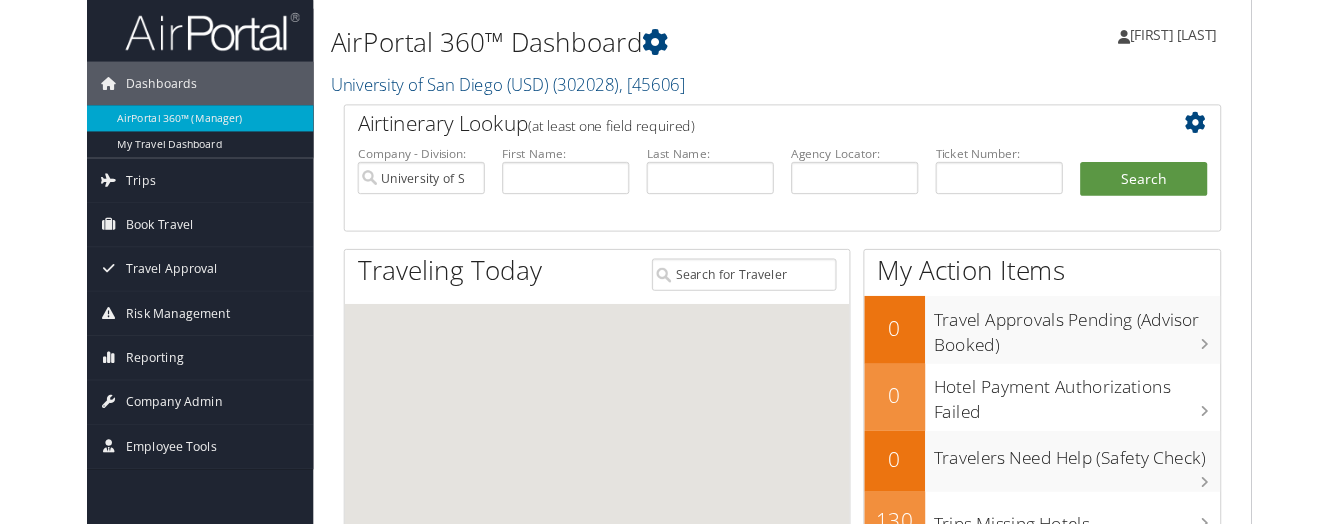 scroll, scrollTop: 0, scrollLeft: 0, axis: both 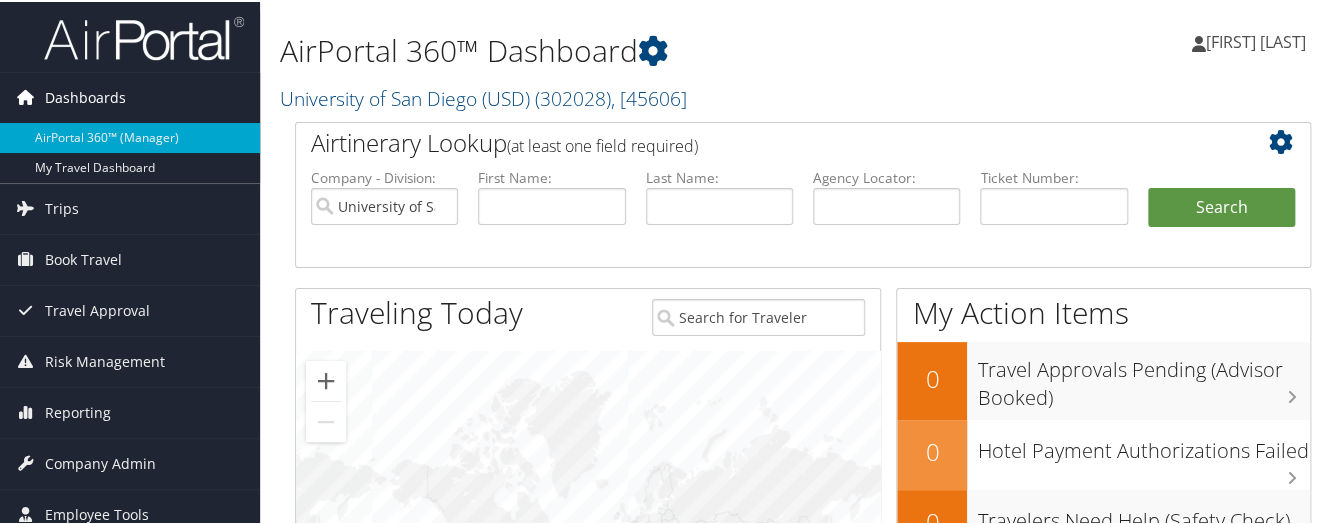 click on "Dashboards" at bounding box center [85, 96] 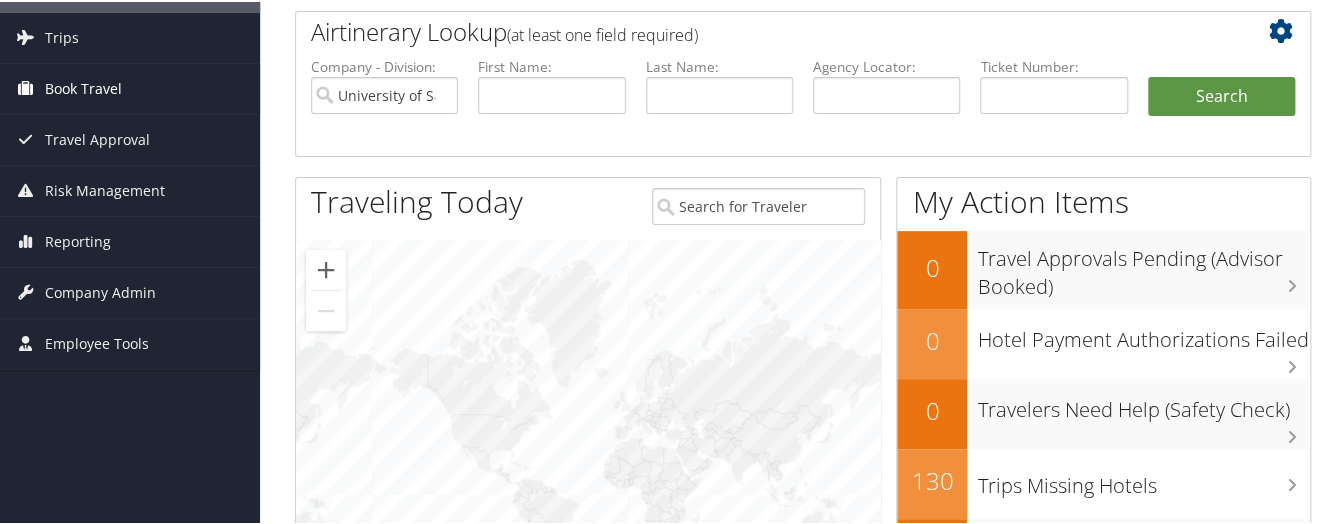 scroll, scrollTop: 150, scrollLeft: 0, axis: vertical 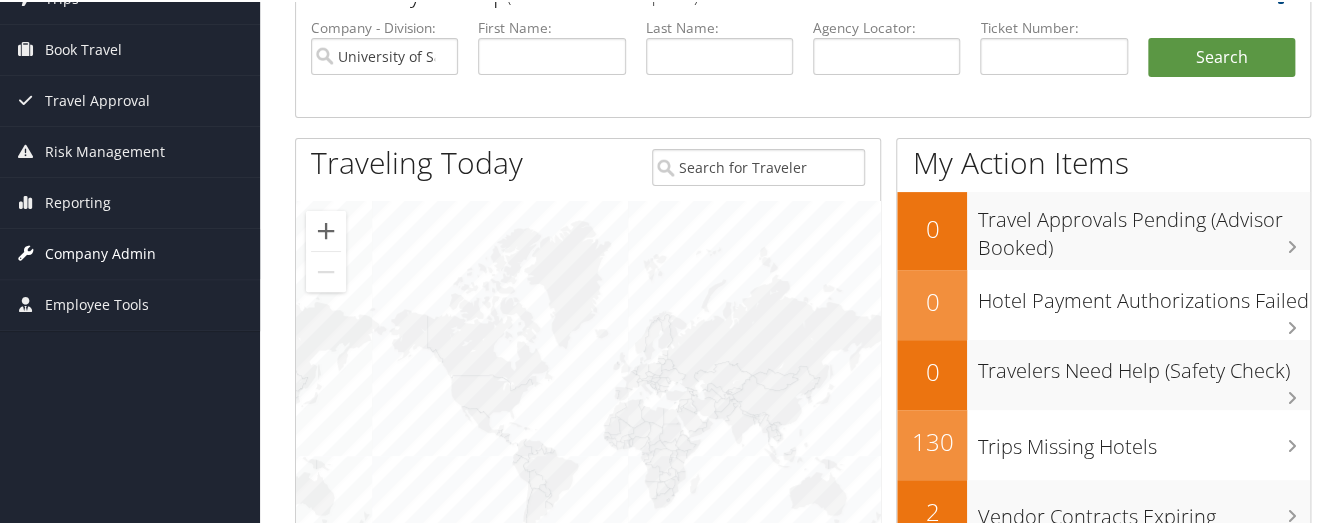 click on "Company Admin" at bounding box center (100, 252) 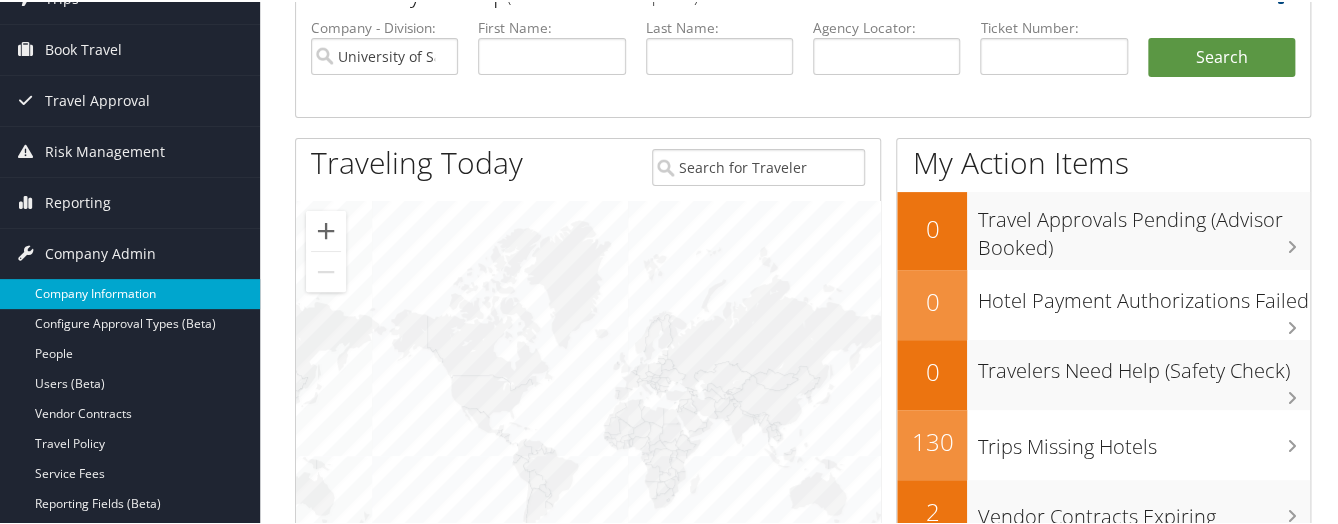 click on "Company Information" at bounding box center [130, 292] 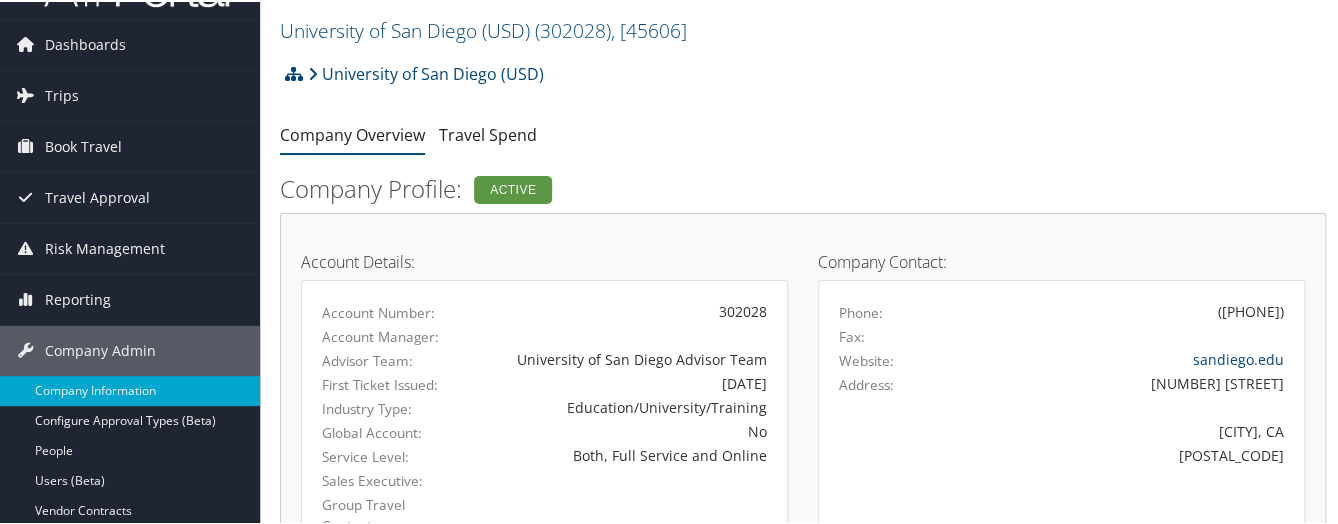 scroll, scrollTop: 0, scrollLeft: 0, axis: both 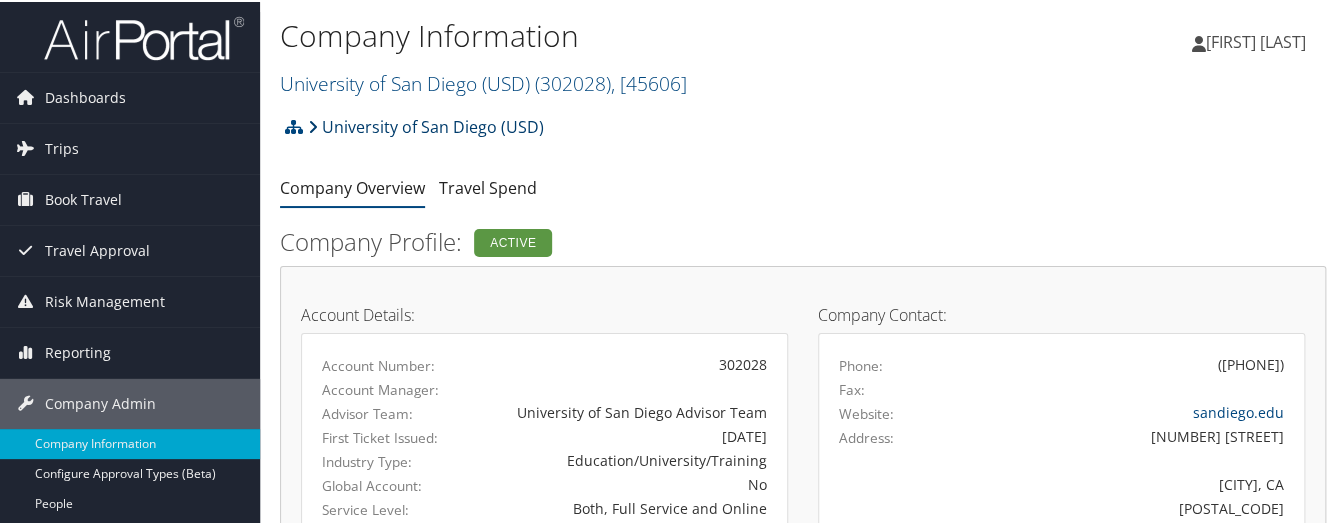 click on "University of San Diego (USD)" at bounding box center (426, 125) 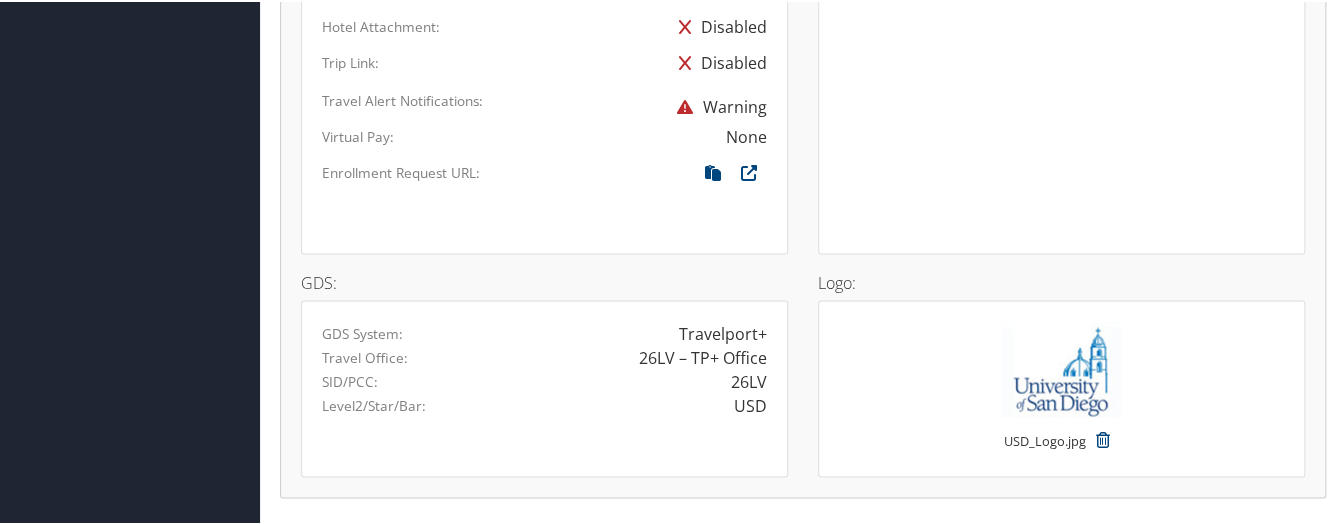 scroll, scrollTop: 1350, scrollLeft: 0, axis: vertical 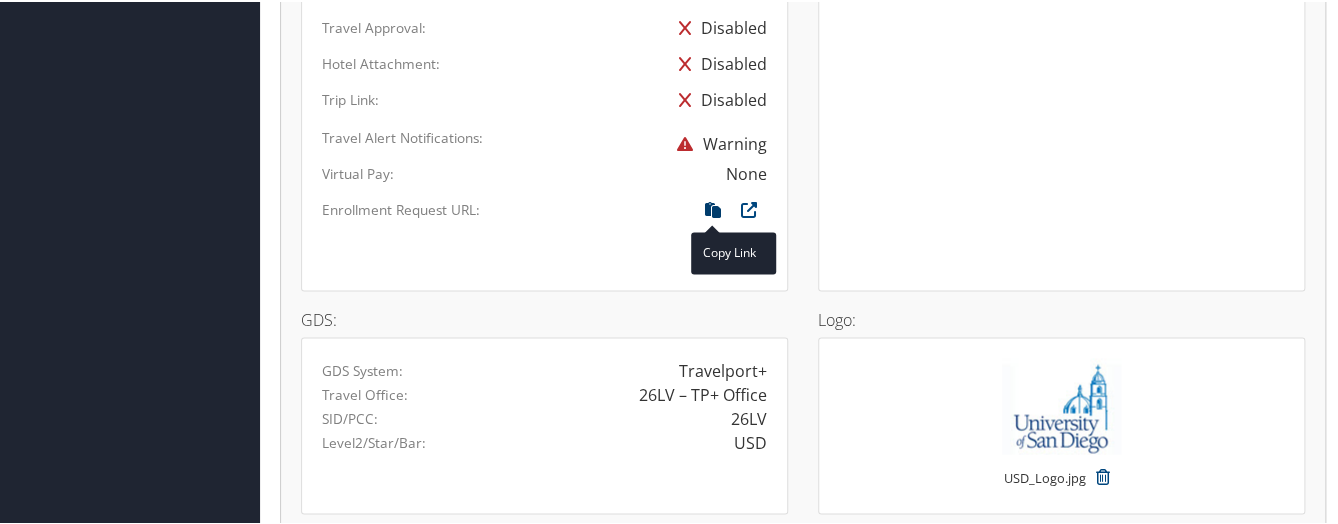 click at bounding box center [713, 213] 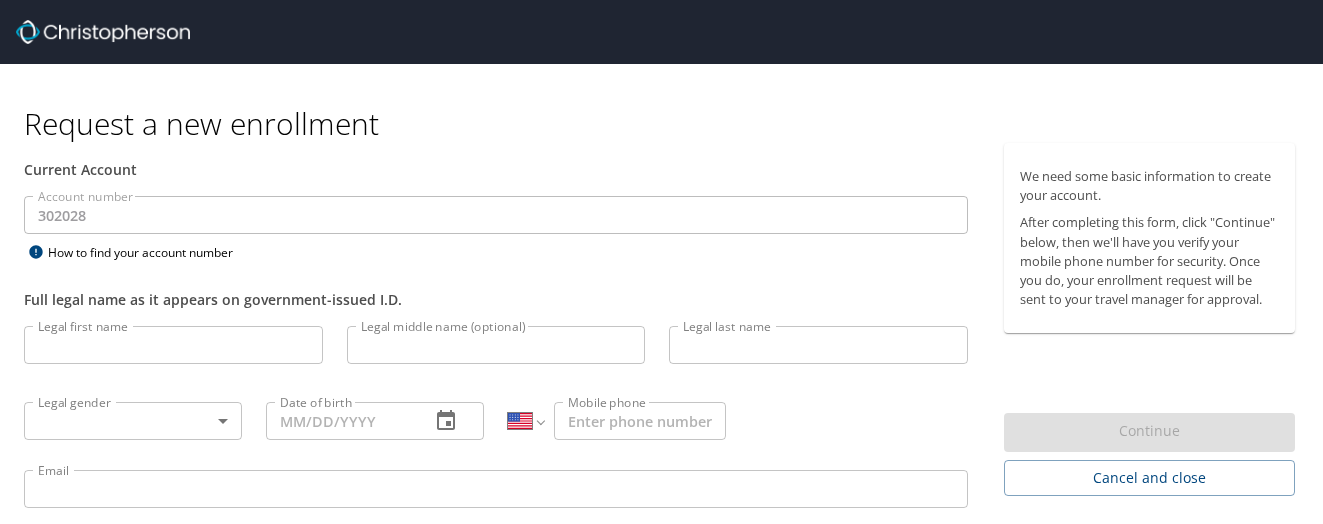 select on "US" 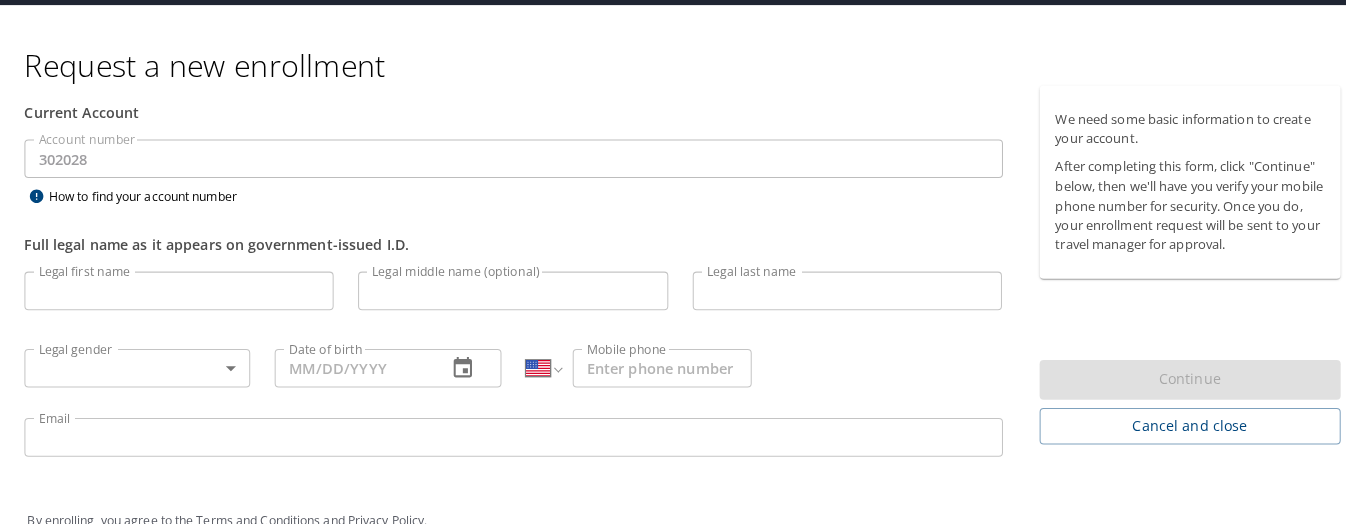 scroll, scrollTop: 91, scrollLeft: 0, axis: vertical 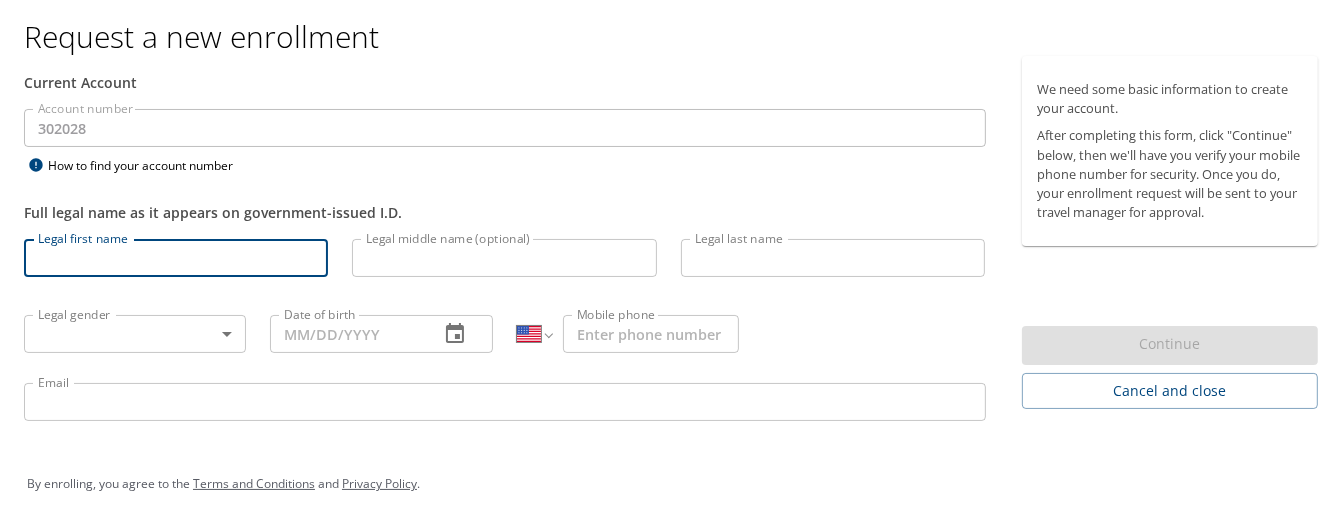 click on "Legal first name" at bounding box center [176, 254] 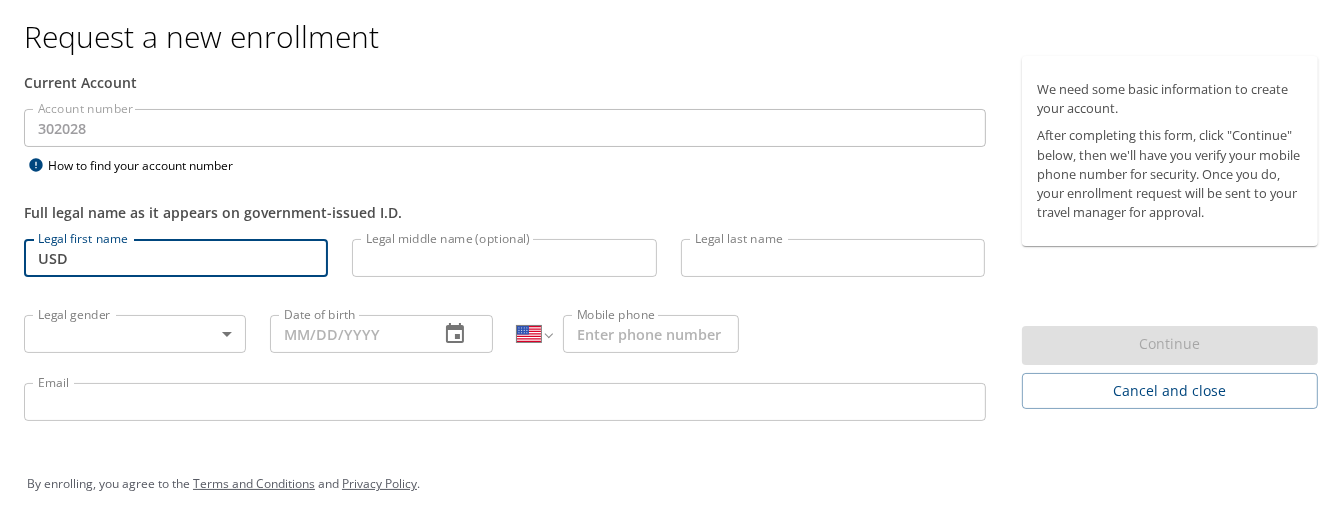 type on "USD" 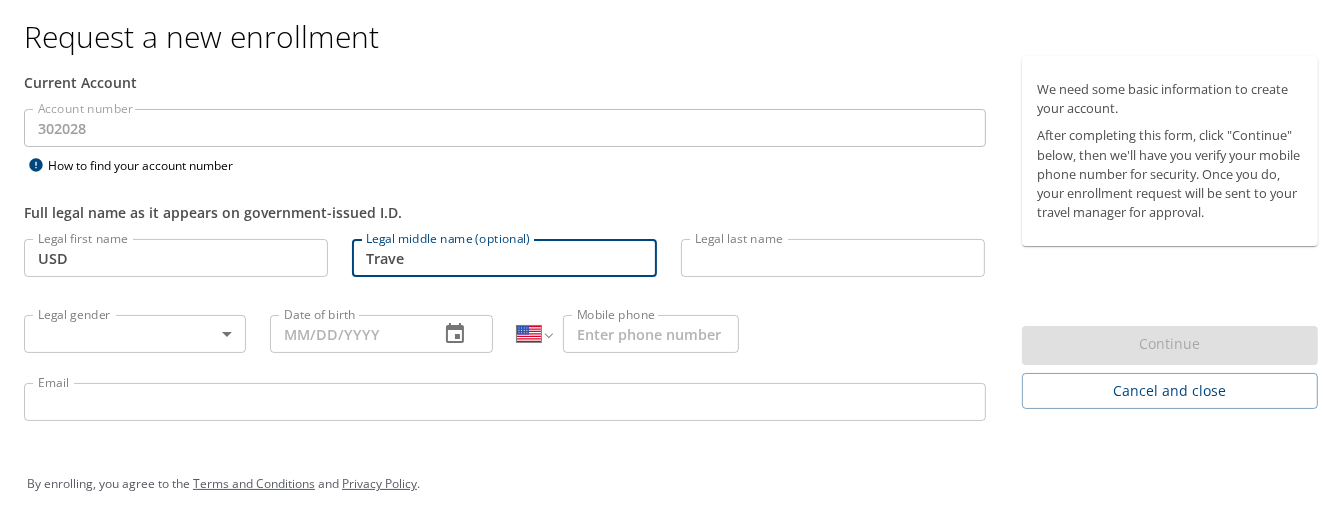 type on "Travel" 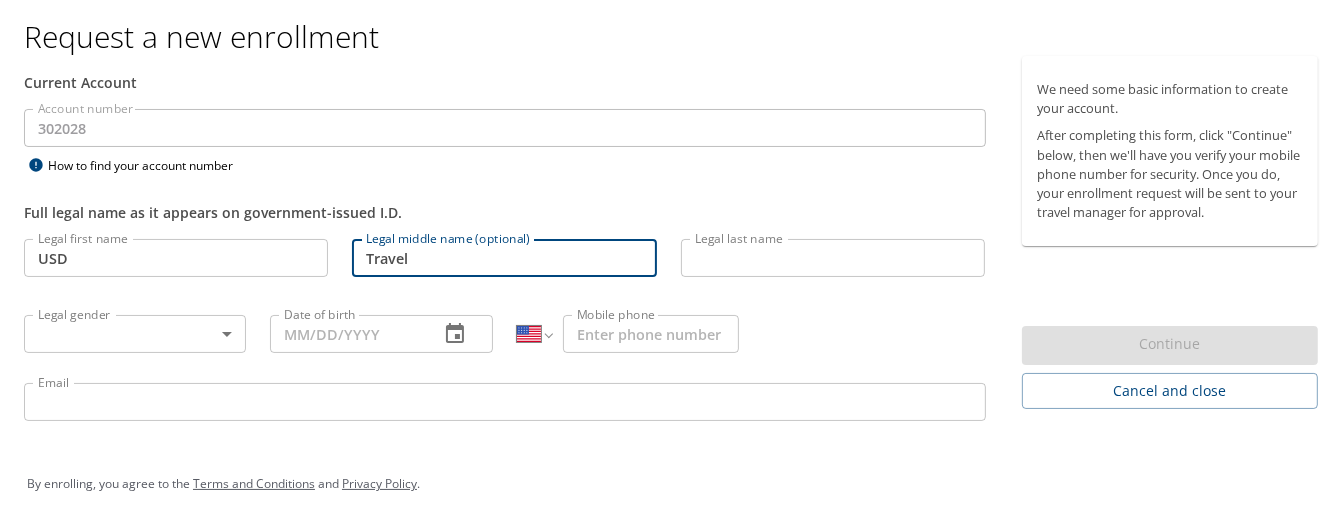 drag, startPoint x: 496, startPoint y: 253, endPoint x: 346, endPoint y: 262, distance: 150.26976 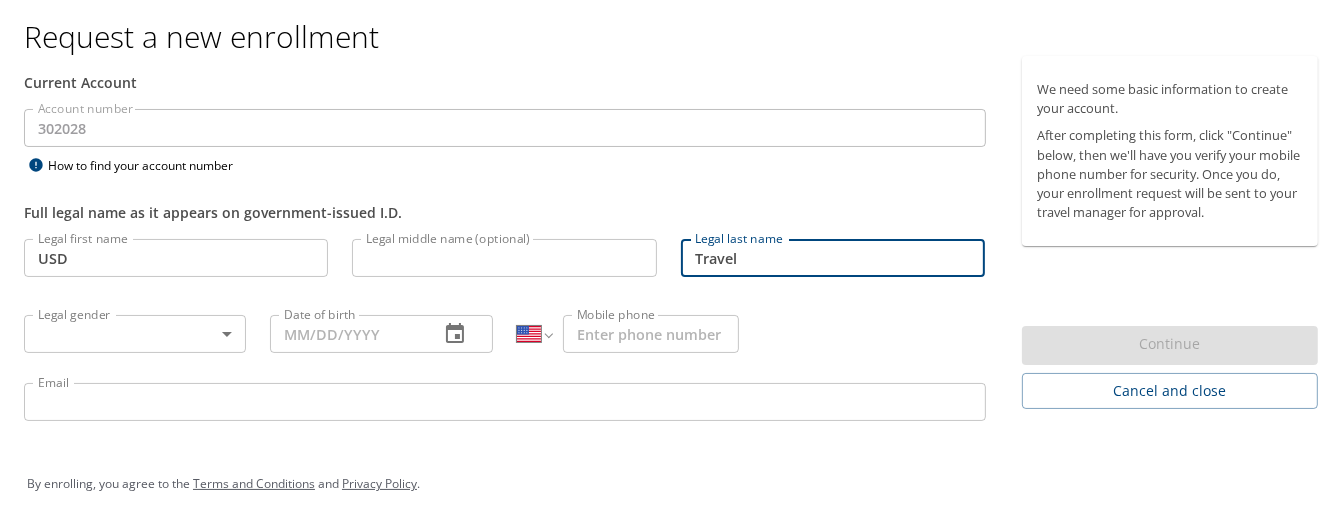 type on "Travel" 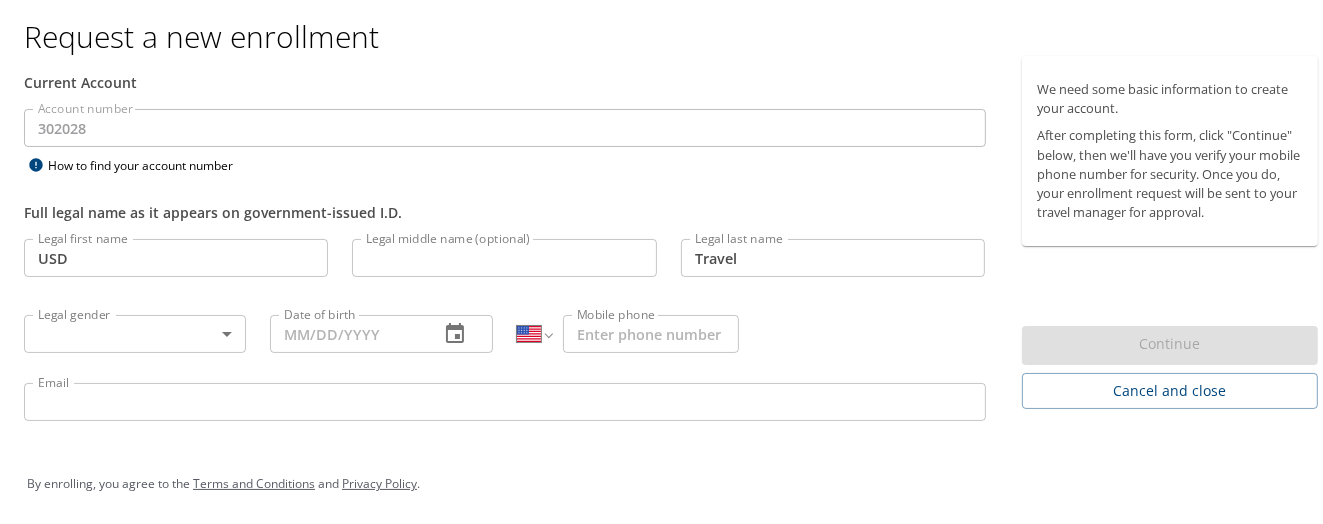 click on "Request a new enrollment Current Account Account number [ACCOUNT_NUMBER] Account number  How to find your account number Full legal name as it appears on government-issued I.D. Legal first name [FIRST_NAME] Legal first name Legal middle name (optional) Legal middle name (optional) Legal last name [LAST_NAME] Legal last name Legal gender ​ Legal gender Date of birth Date of birth International Afghanistan Åland Islands Albania Algeria American Samoa Andorra Angola Anguilla Antigua and Barbuda Argentina Armenia Aruba Ascension Island Australia Austria Azerbaijan Bahamas Bahrain Bangladesh Barbados Belarus Belgium Belize Benin Bermuda Bhutan Bolivia Bonaire, Sint Eustatius and Saba Bosnia and Herzegovina Botswana Brazil British Indian Ocean Territory Brunei Darussalam Bulgaria Burkina Faso Burma Burundi Cambodia Cameroon Canada Cape Verde Cayman Islands Central African Republic Chad Chile China Christmas Island Cocos (Keeling) Islands Colombia Comoros Congo Congo, Democratic Republic of the Cook Islands Costa Rica Cote d'Ivoire Cuba" at bounding box center [673, 171] 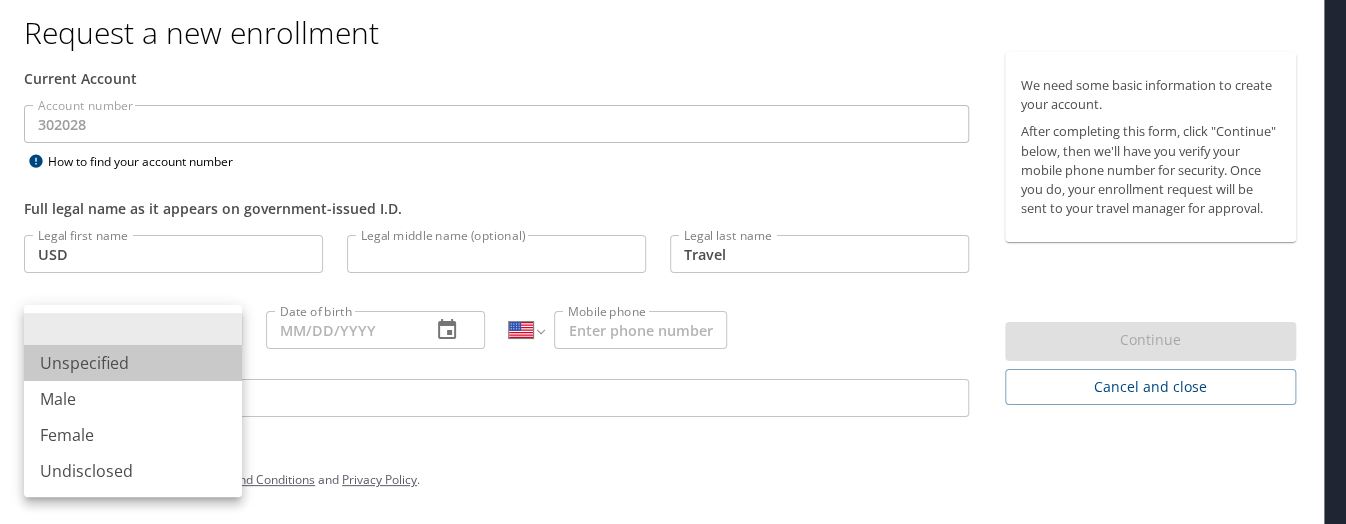 click on "Unspecified" at bounding box center (133, 363) 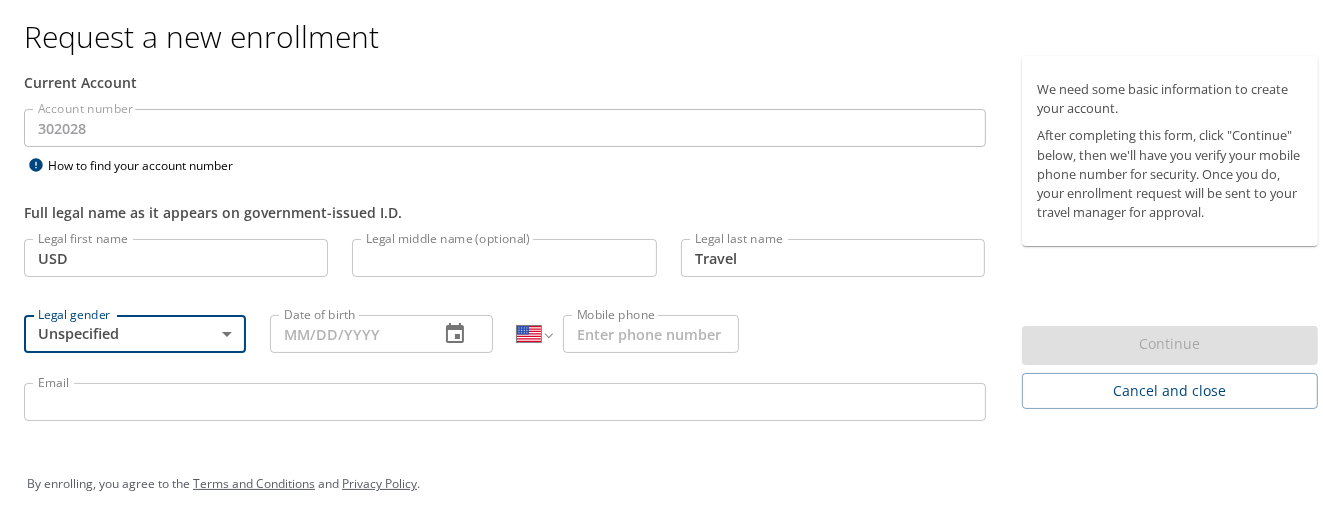 click at bounding box center [455, 330] 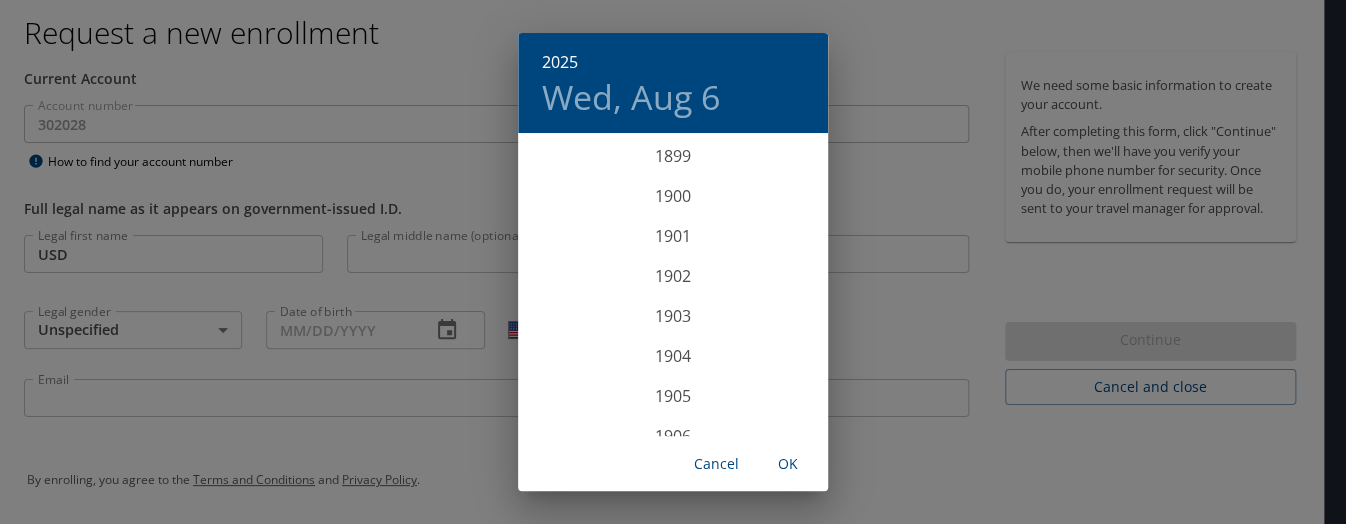 scroll, scrollTop: 4920, scrollLeft: 0, axis: vertical 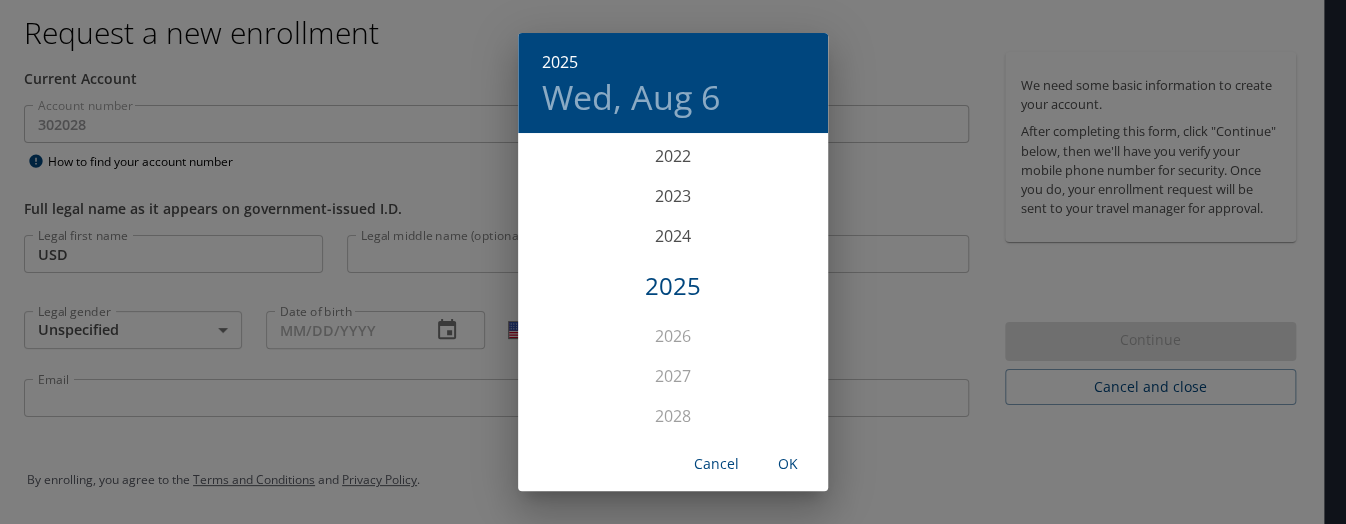 click on "2025" at bounding box center (673, 286) 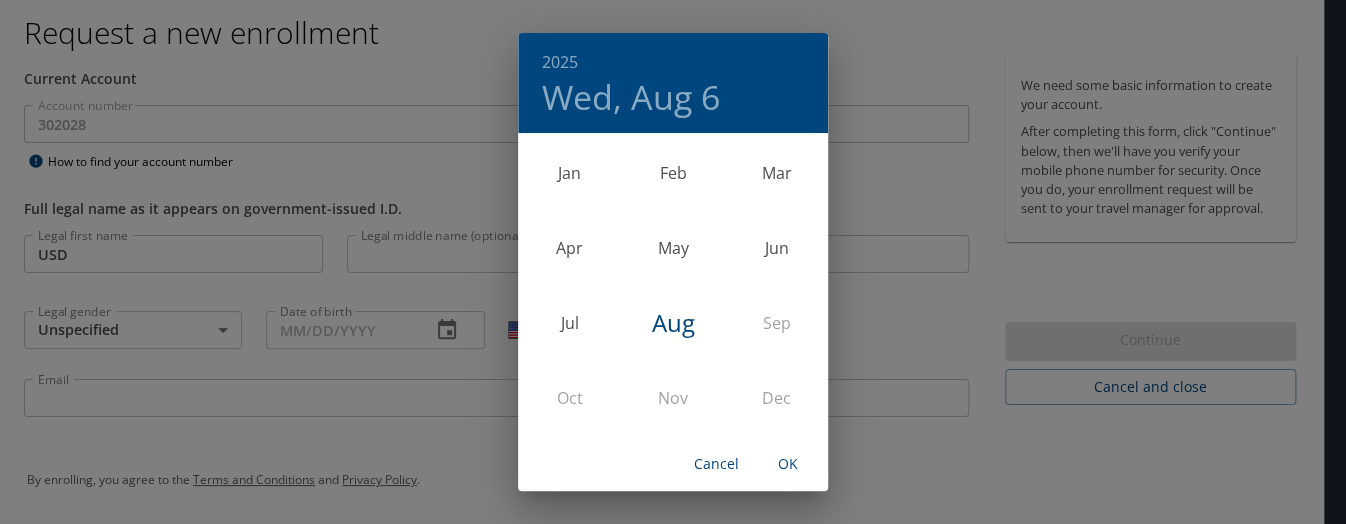 click on "Aug" at bounding box center (672, 323) 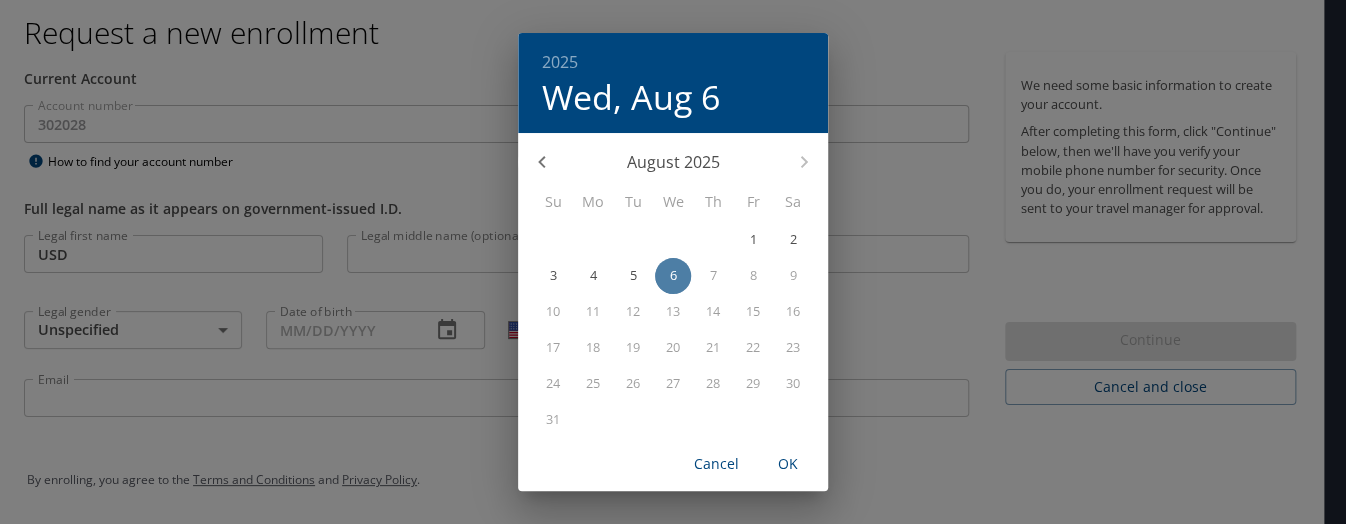 click on "6" at bounding box center [673, 275] 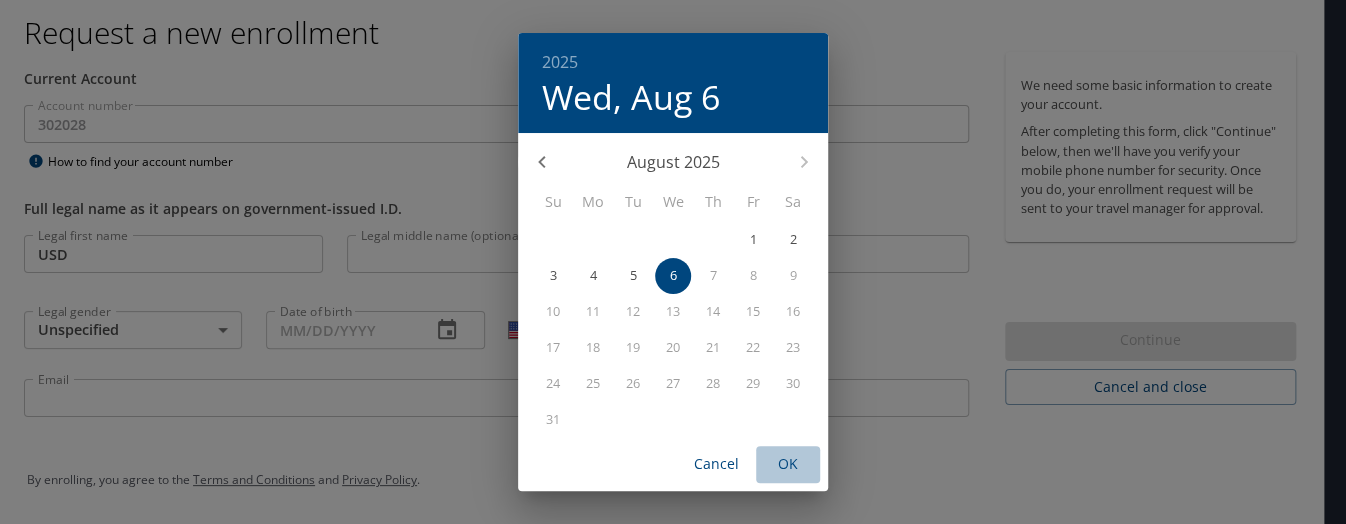 click on "OK" at bounding box center (788, 464) 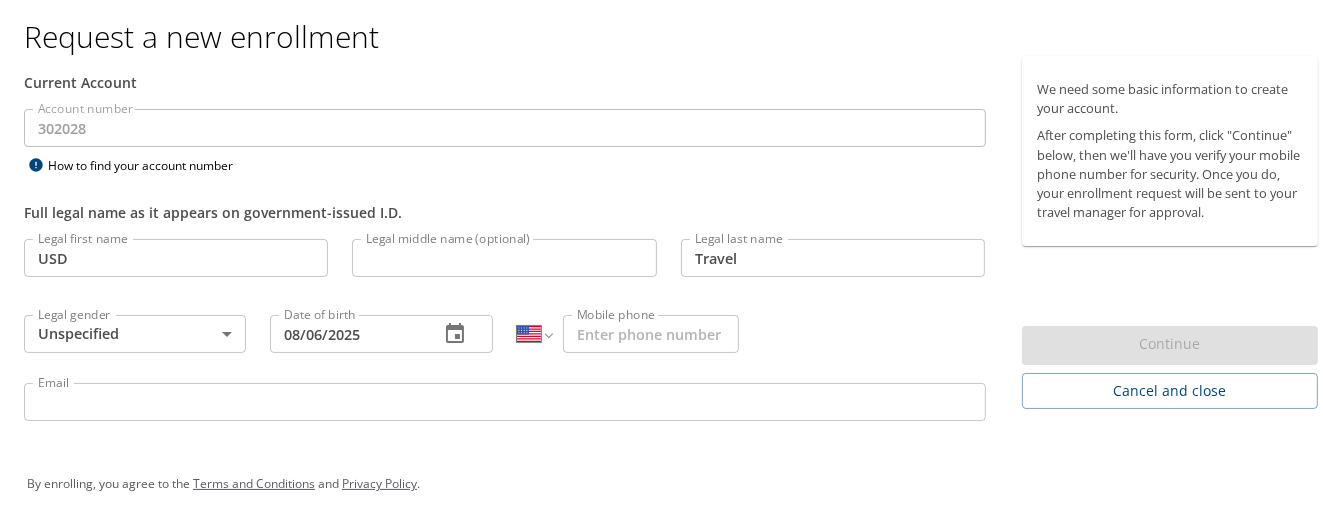 click on "Mobile phone" at bounding box center (651, 330) 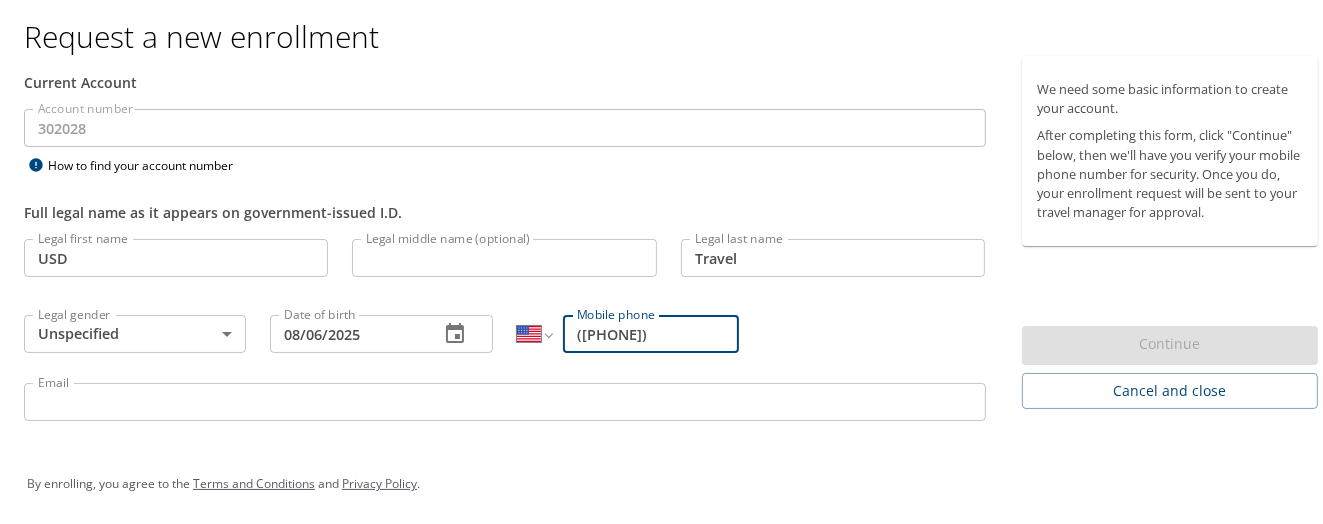 type on "([PHONE])" 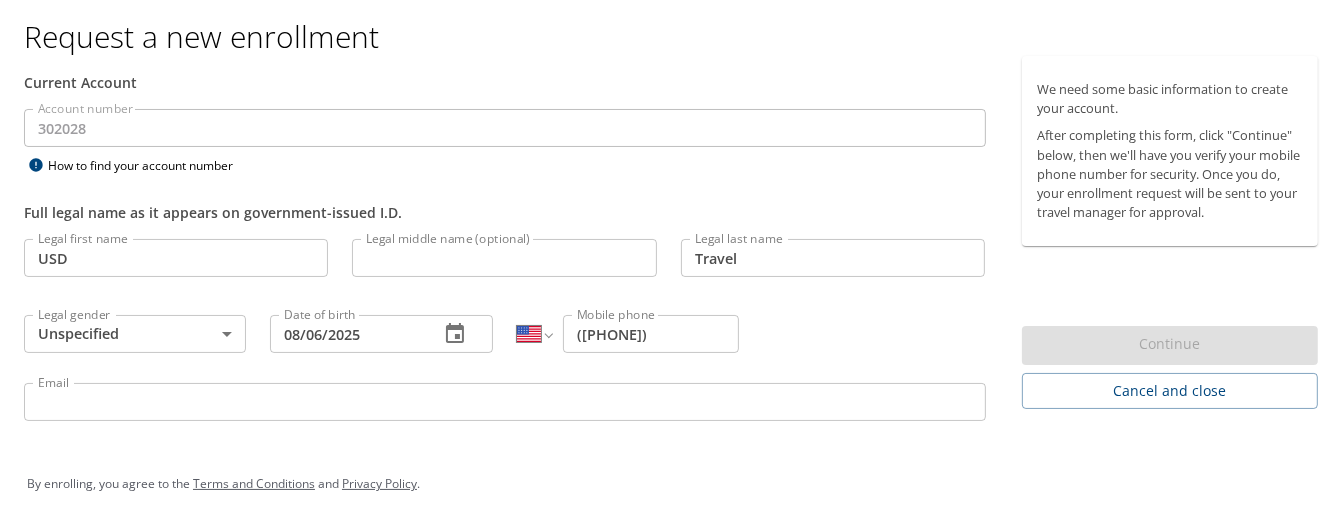click on "Email" at bounding box center (505, 398) 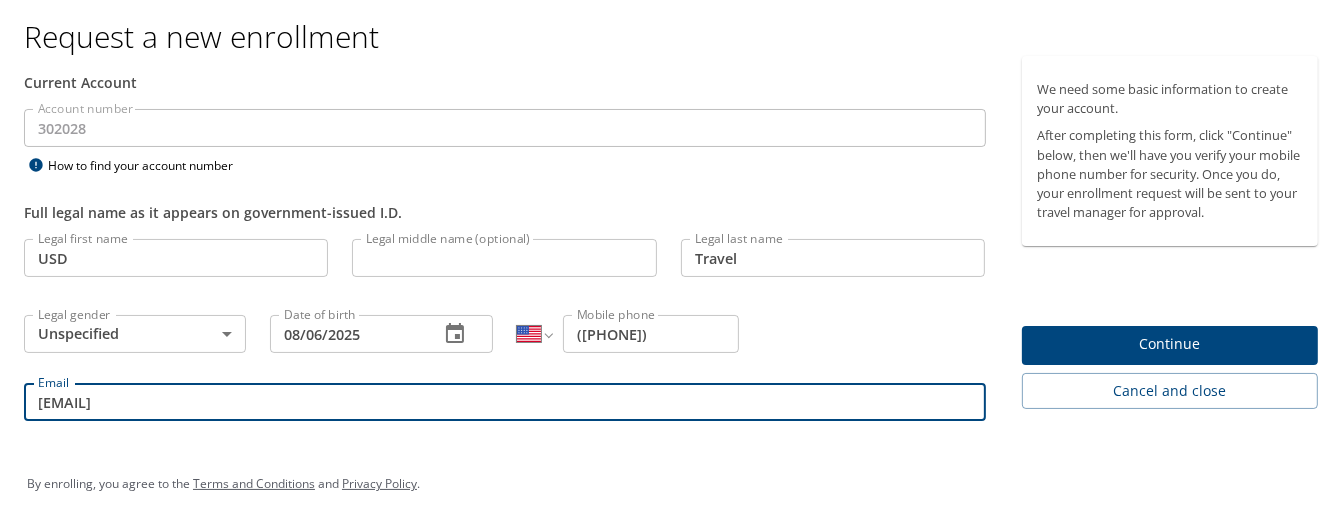 type on "[EMAIL]" 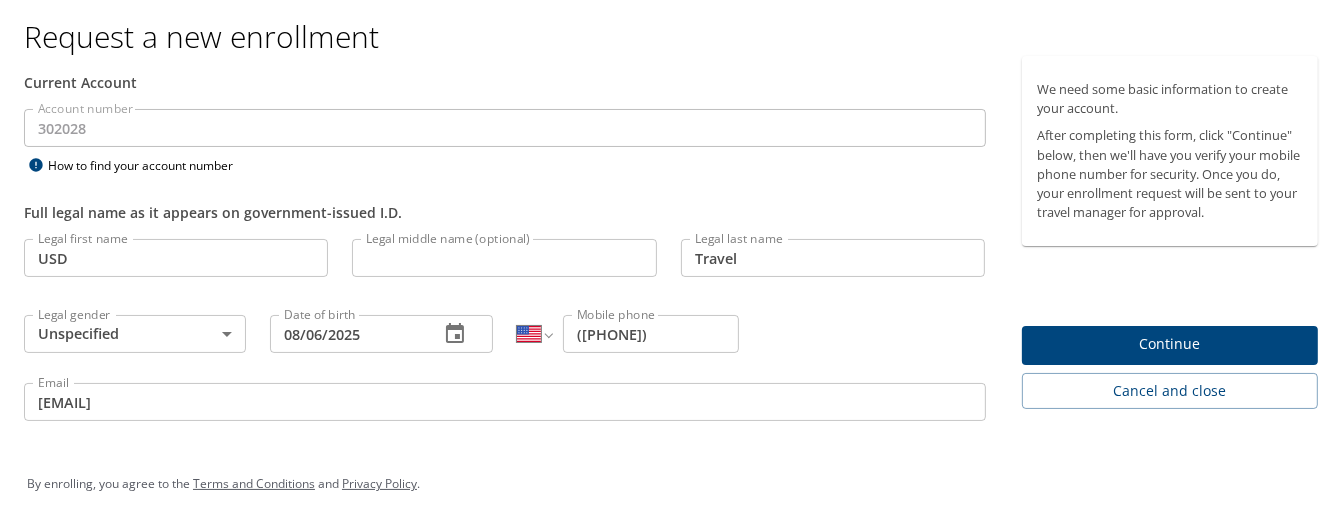 click on "Legal first name [FIRST_NAME] Legal first name Legal middle name (optional) Legal middle name (optional) Legal last name [LAST_NAME] Legal last name Legal gender Unspecified Unspecified Legal gender Date of birth 08/06/[YEAR] Date of birth International Afghanistan Åland Islands Albania Algeria American Samoa Andorra Angola Anguilla Antigua and Barbuda Argentina Armenia Aruba Ascension Island Australia Austria Azerbaijan Bahamas Bahrain Bangladesh Barbados Belarus Belgium Belize Benin Bermuda Bhutan Bolivia Bonaire, Sint Eustatius and Saba Bosnia and Herzegovina Botswana Brazil British Indian Ocean Territory Brunei Darussalam Bulgaria Burkina Faso Burma Burundi Cambodia Cameroon Canada Cape Verde Cayman Islands Central African Republic Chad Chile China Christmas Island Cocos (Keeling) Islands Colombia Comoros Congo Congo, Democratic Republic of the Cook Islands Costa Rica Cote d'Ivoire Croatia Cuba Curaçao Cyprus Czech Republic Denmark Djibouti Dominican Republic Ecuador Egypt El Salvador Equatorial Guinea Eritrea" at bounding box center [505, 329] 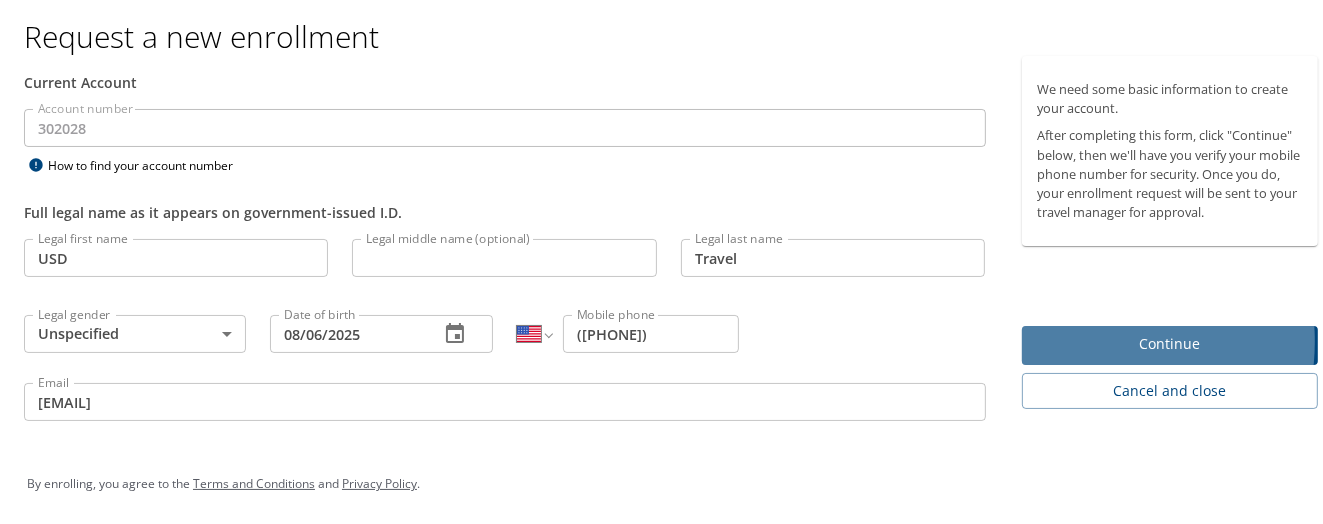 click on "Continue" at bounding box center [1170, 340] 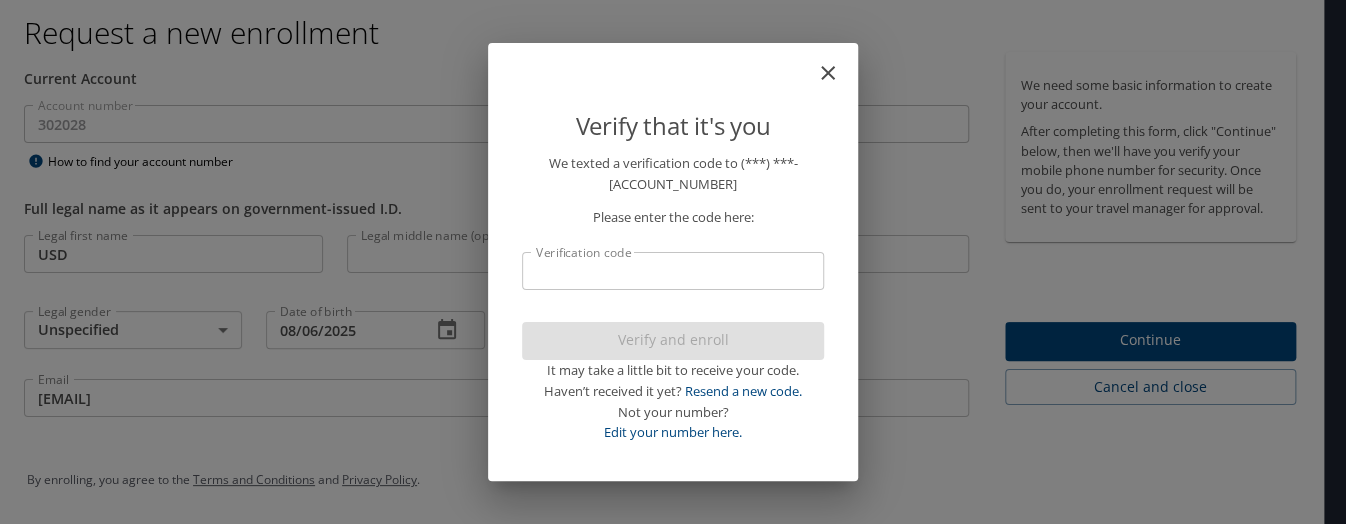 click on "Verification code" at bounding box center [673, 271] 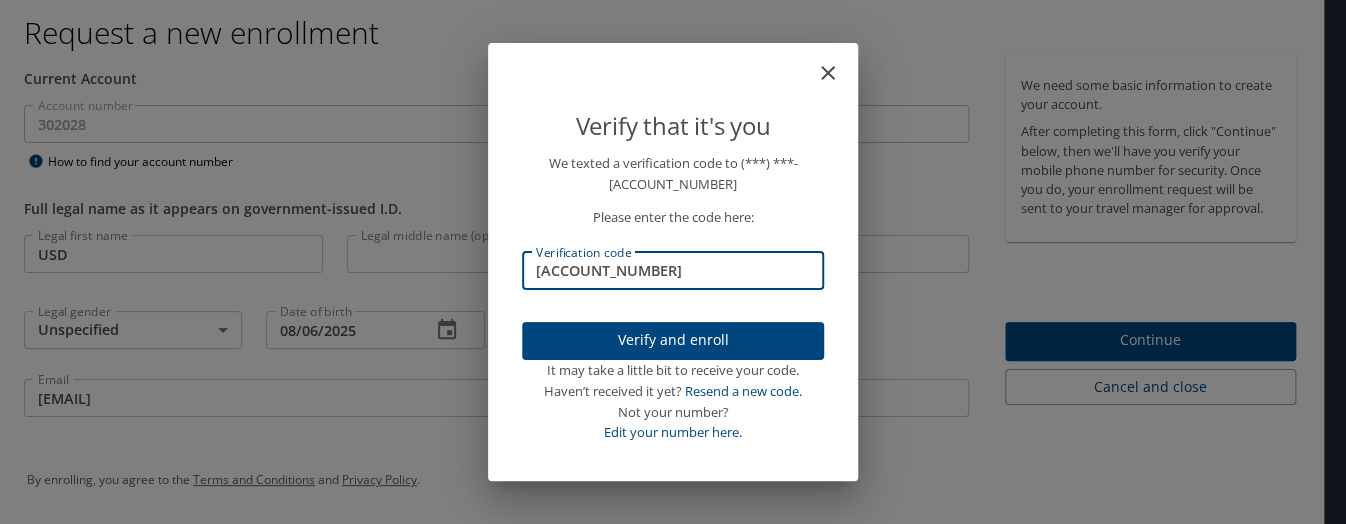 type on "[ACCOUNT_NUMBER]" 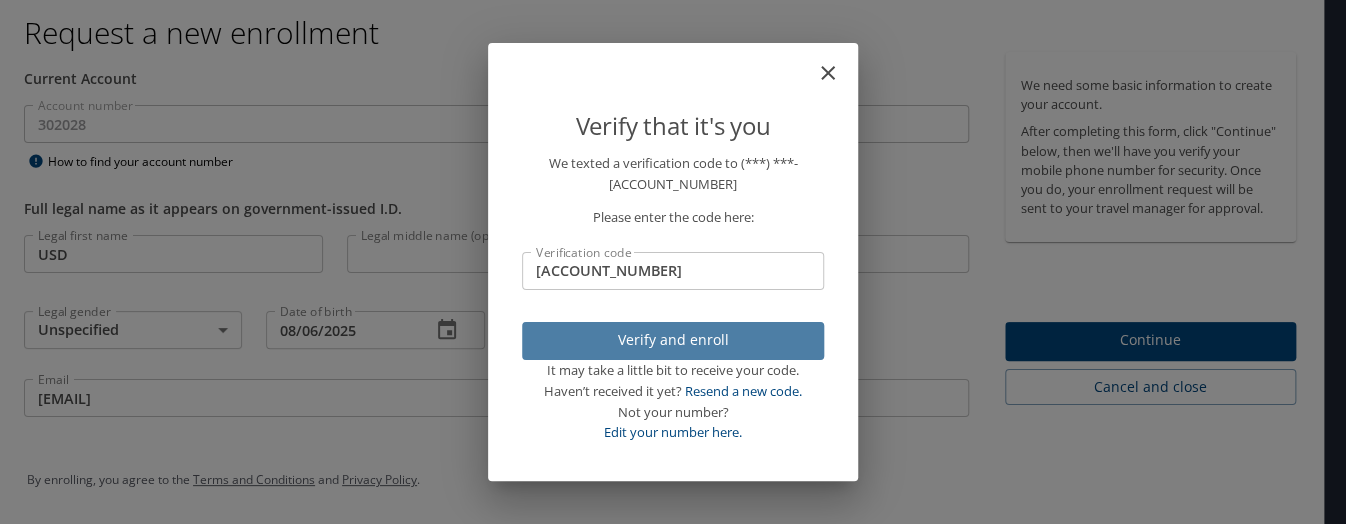 click on "Verify and enroll" at bounding box center (673, 340) 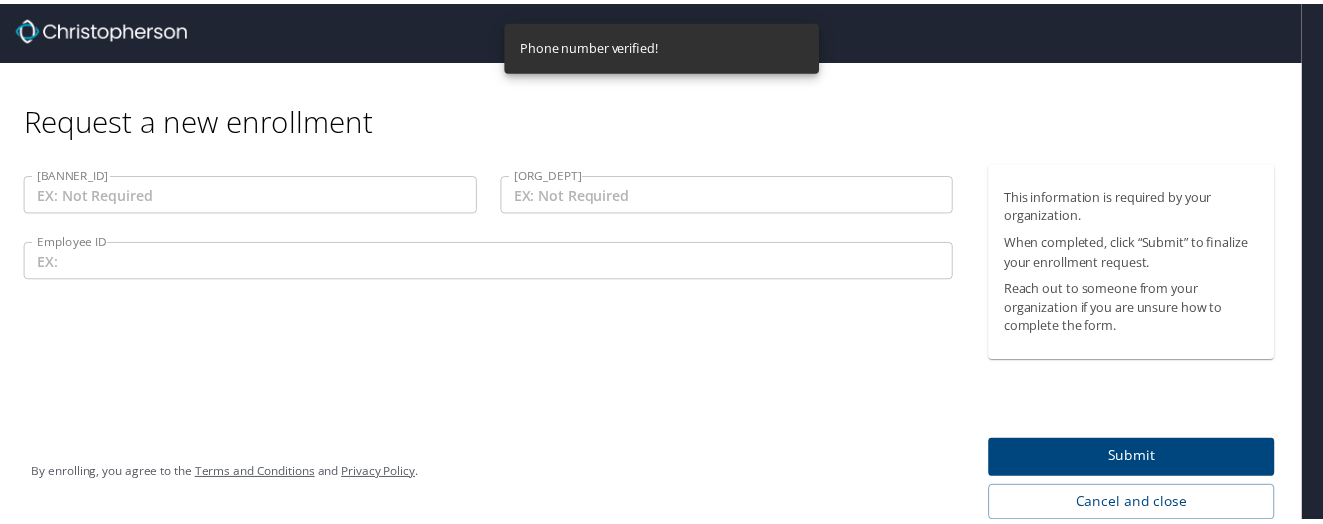 scroll, scrollTop: 4, scrollLeft: 0, axis: vertical 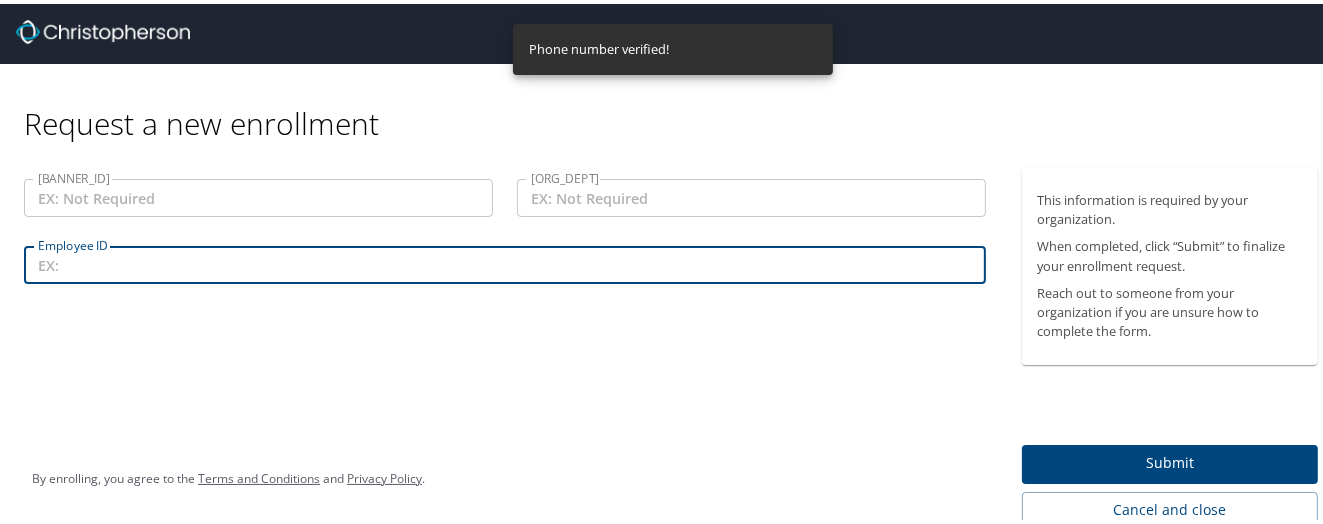 click on "Employee ID" at bounding box center (505, 261) 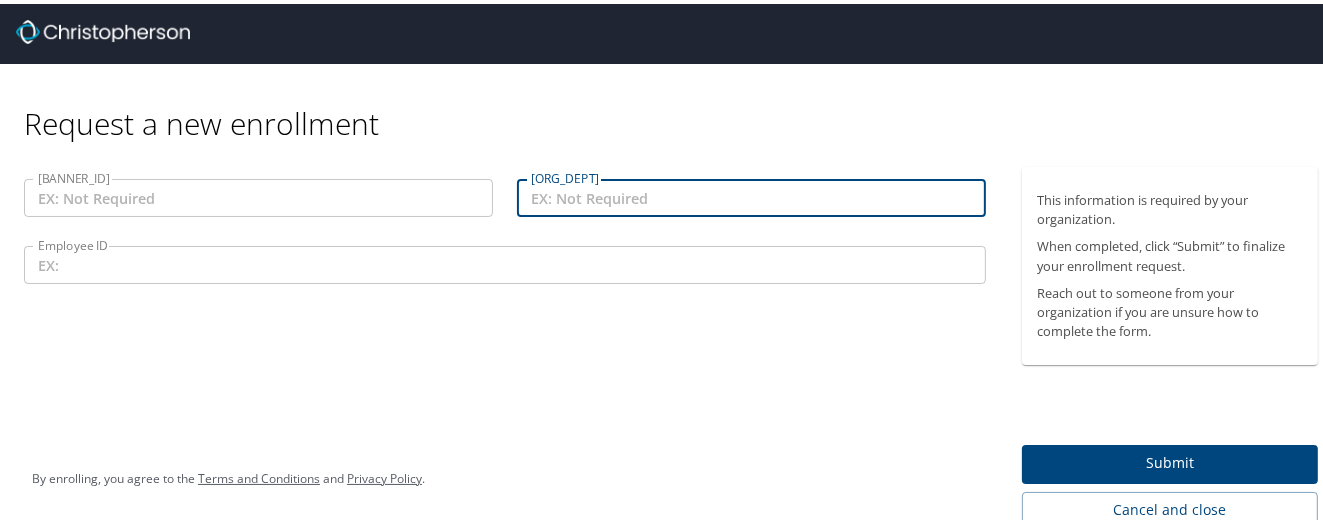 click on "[ORG_DEPT]" at bounding box center (751, 194) 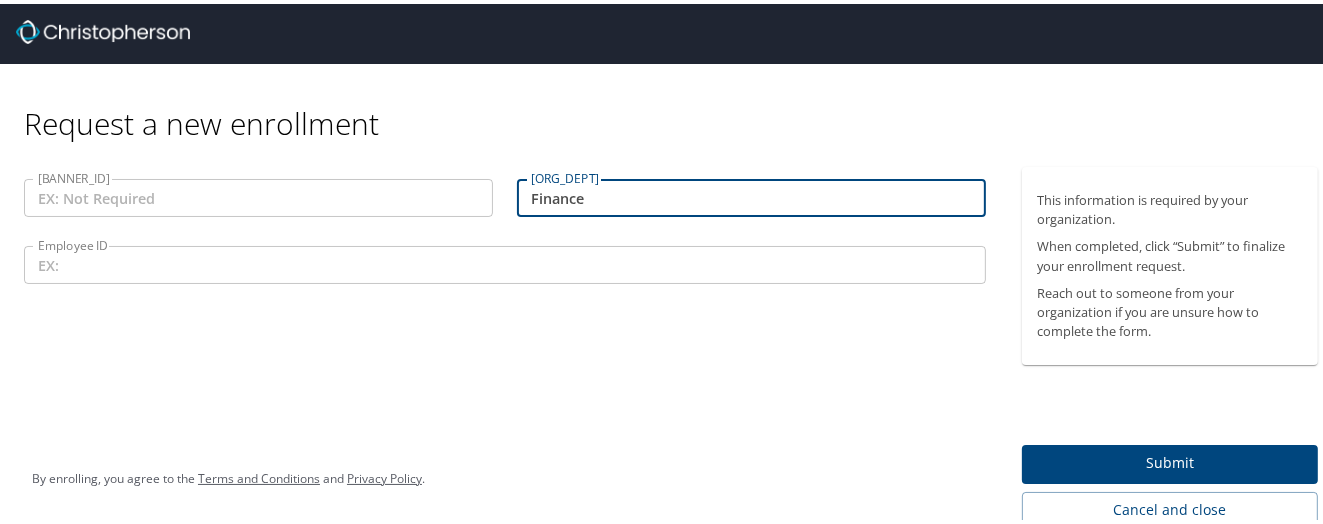type on "Finance" 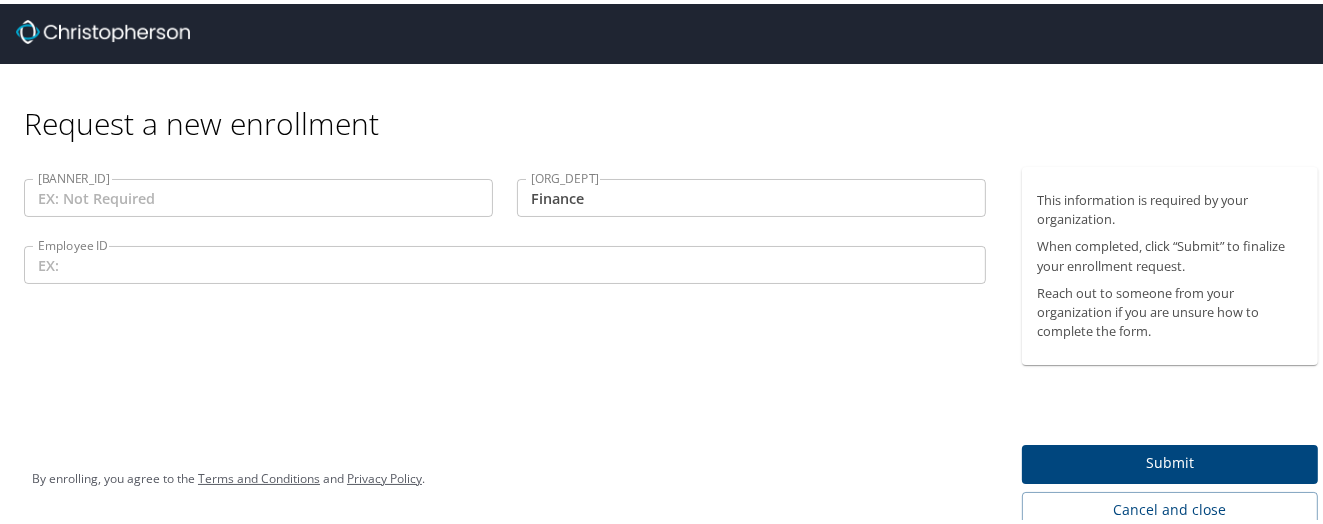click on "Employee ID" at bounding box center (505, 261) 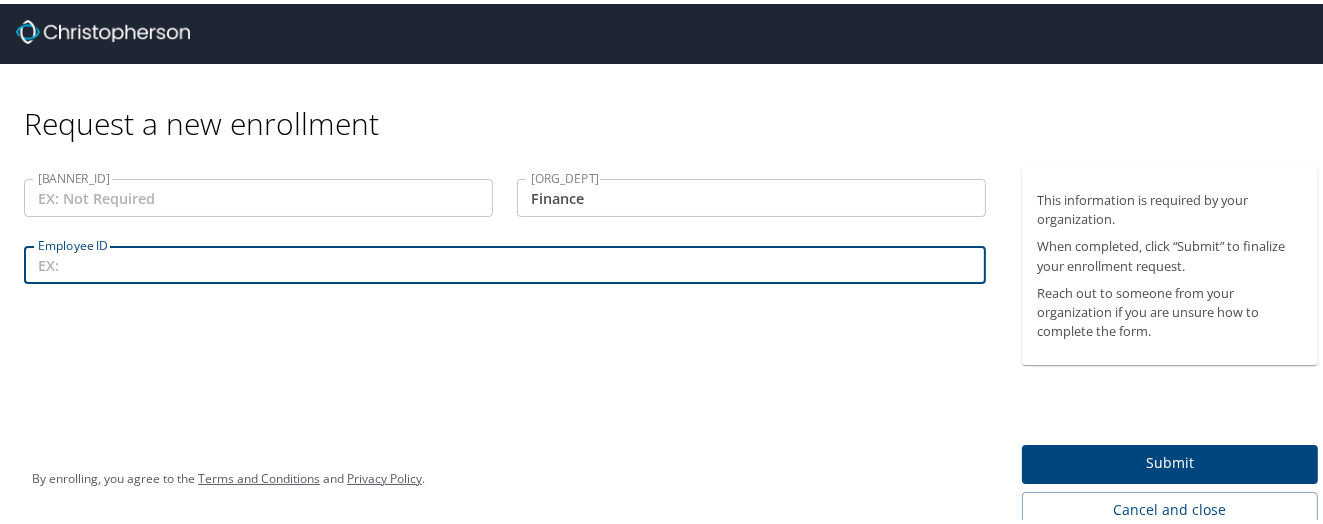 click on "Submit" at bounding box center (1170, 459) 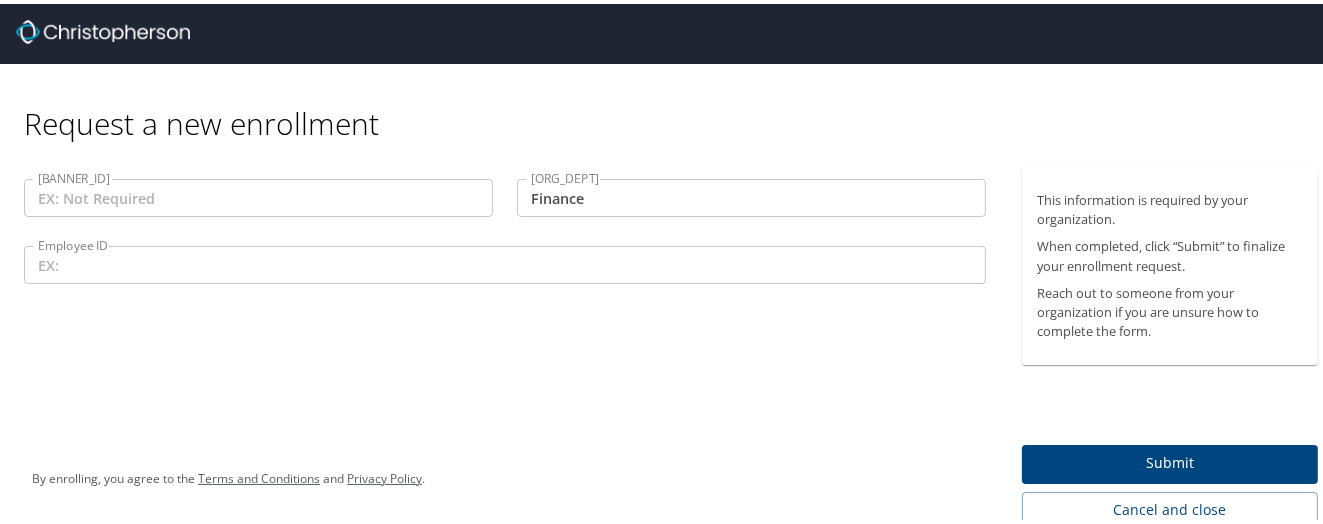 click on "Submit" at bounding box center (1170, 459) 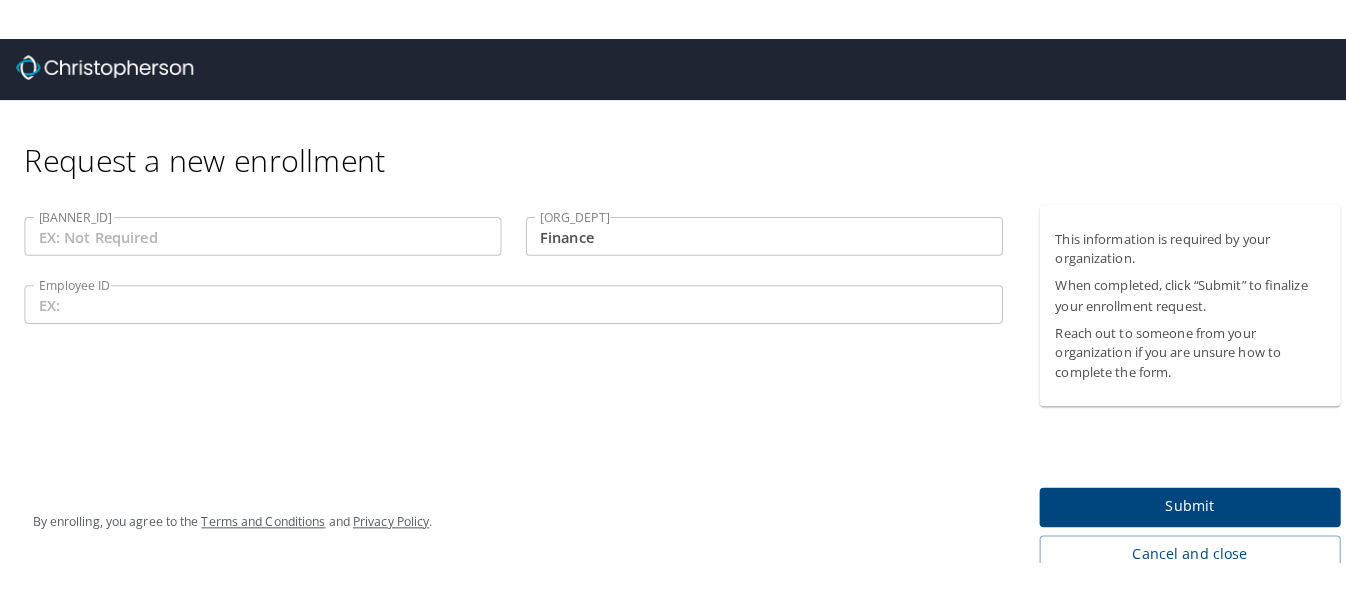 scroll, scrollTop: 0, scrollLeft: 0, axis: both 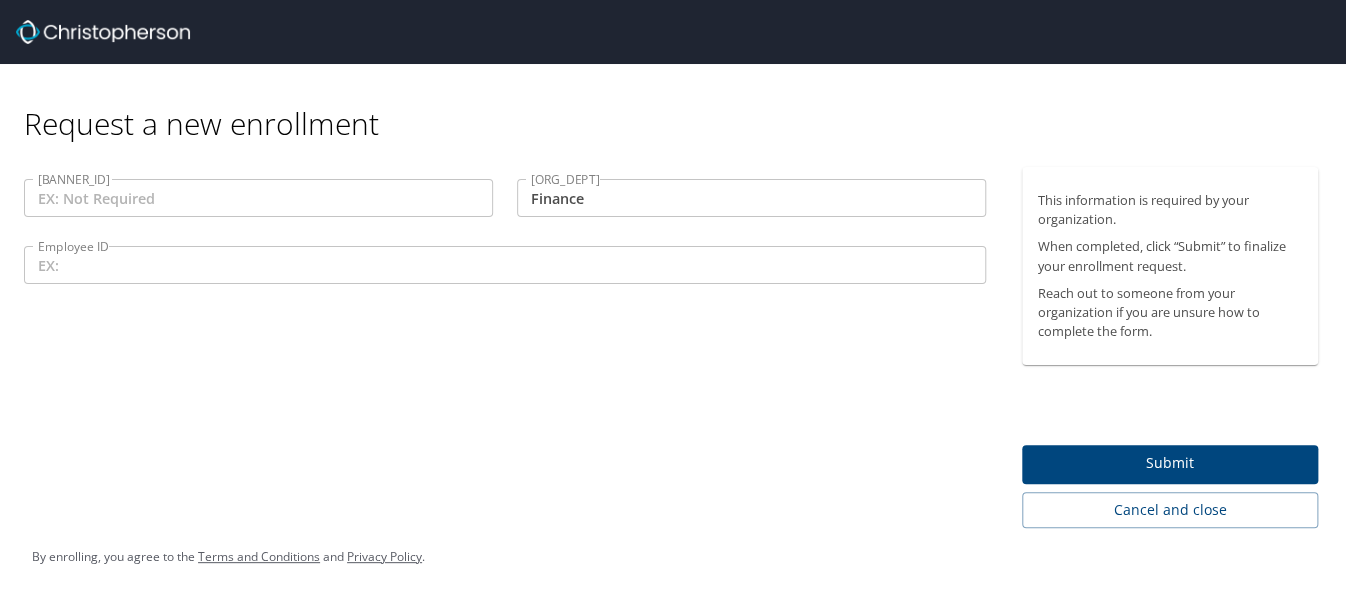 click on "[BANNER_ID]" at bounding box center [258, 198] 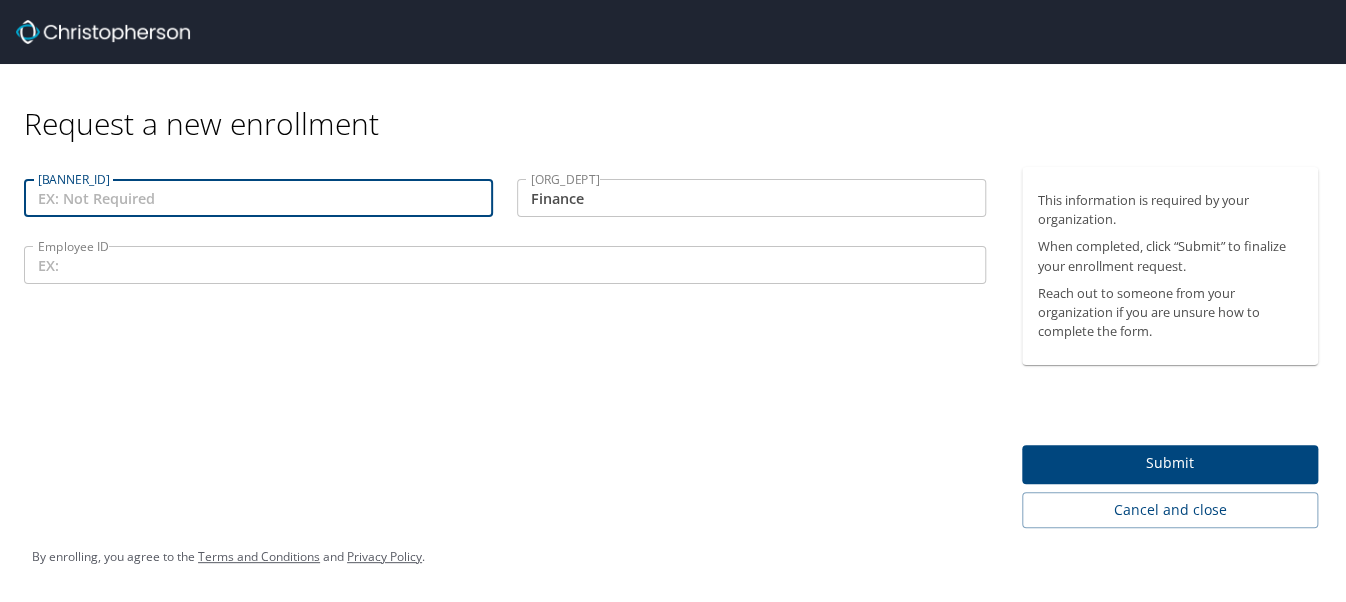click on "Submit" at bounding box center [1170, 463] 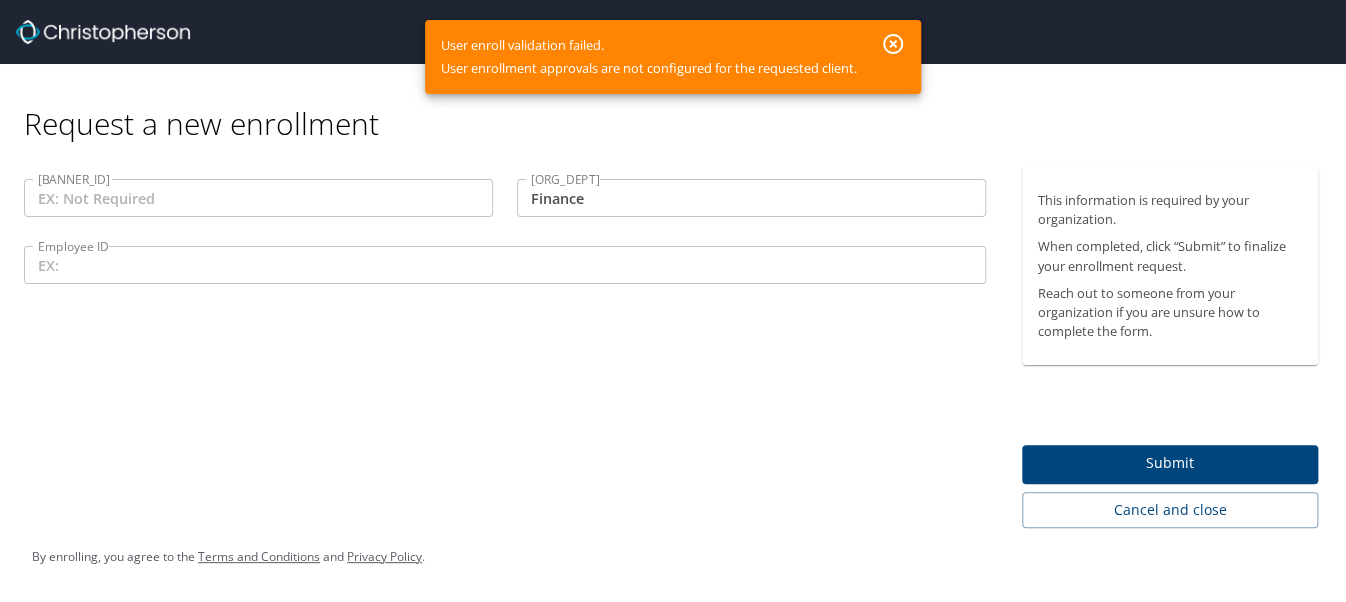 type 